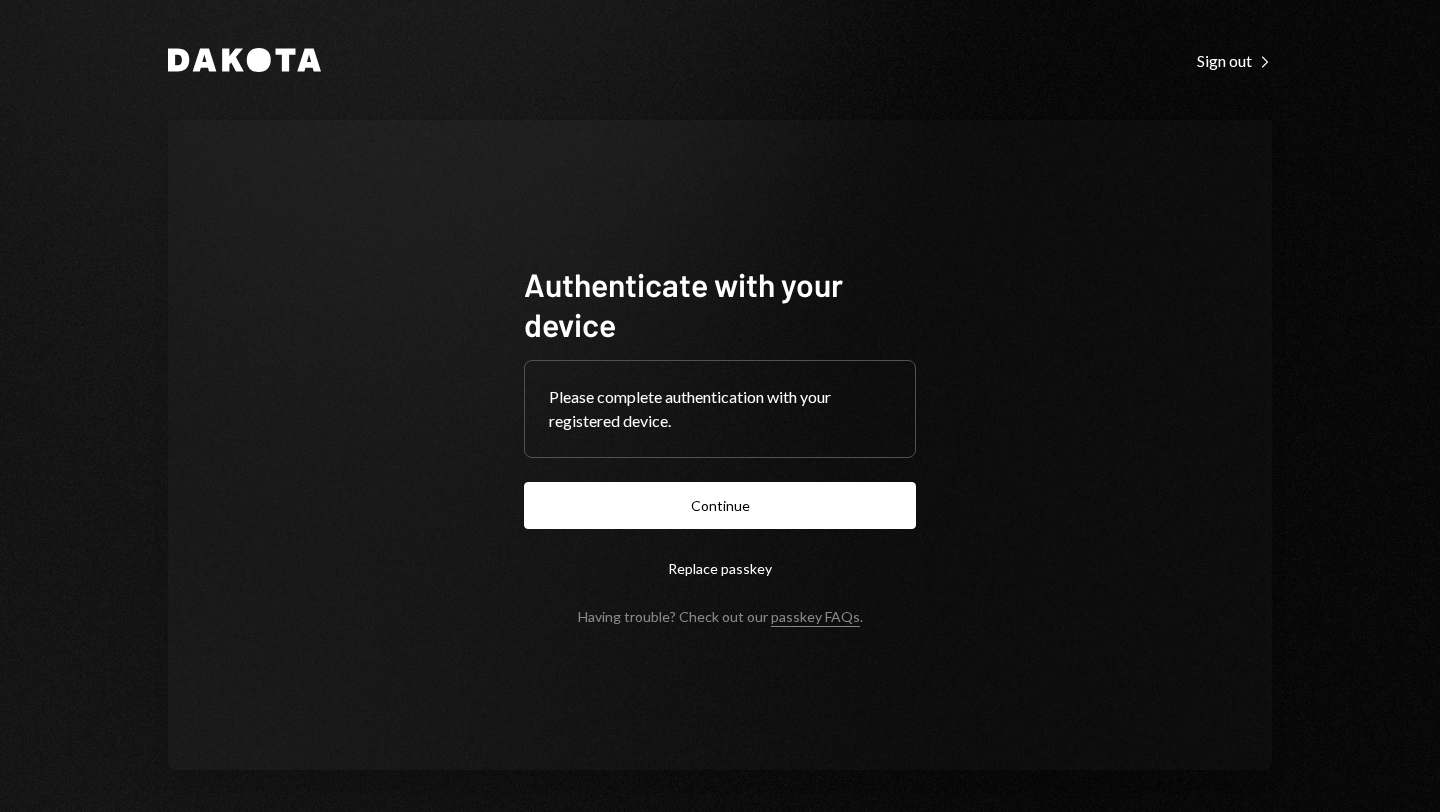 scroll, scrollTop: 0, scrollLeft: 0, axis: both 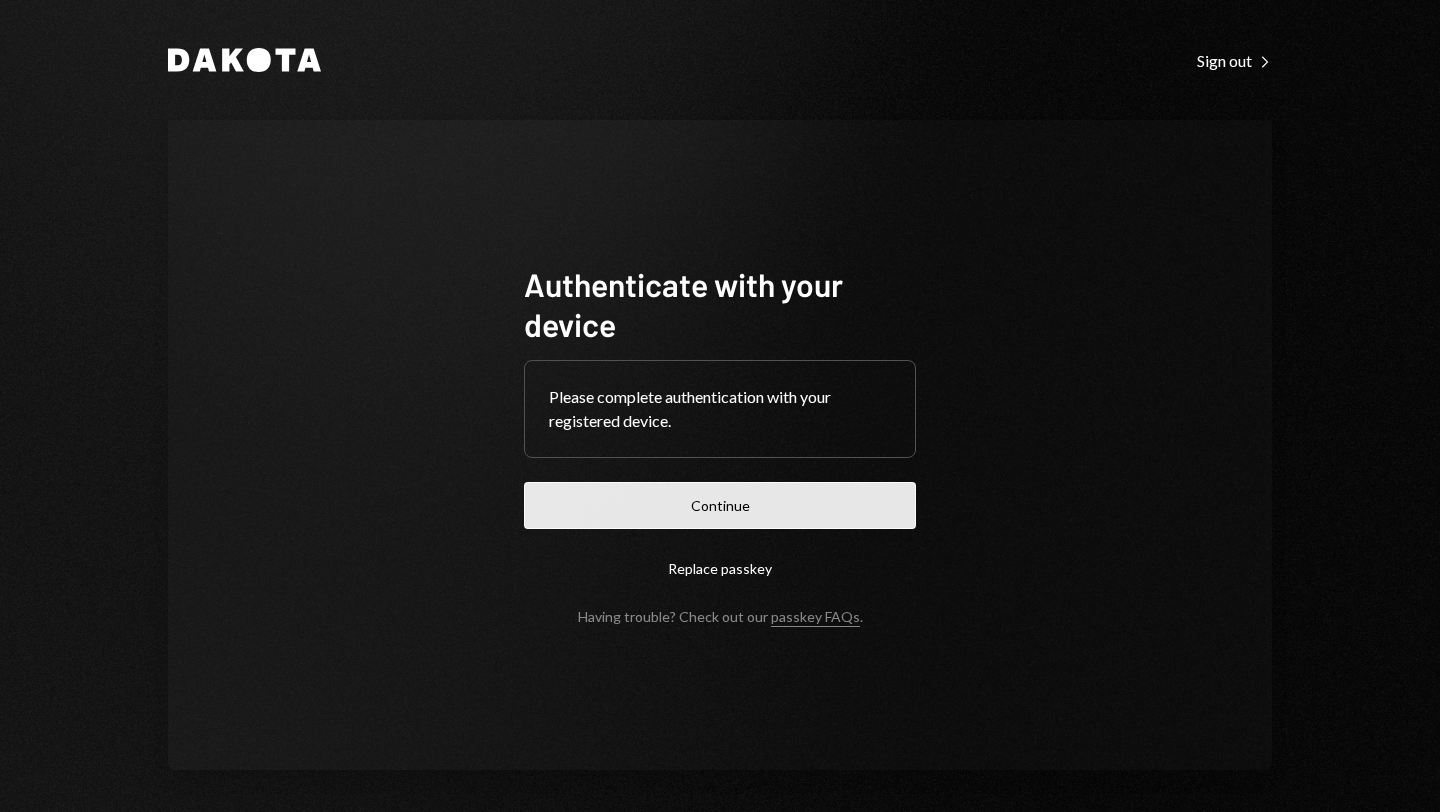click on "Continue" at bounding box center (720, 505) 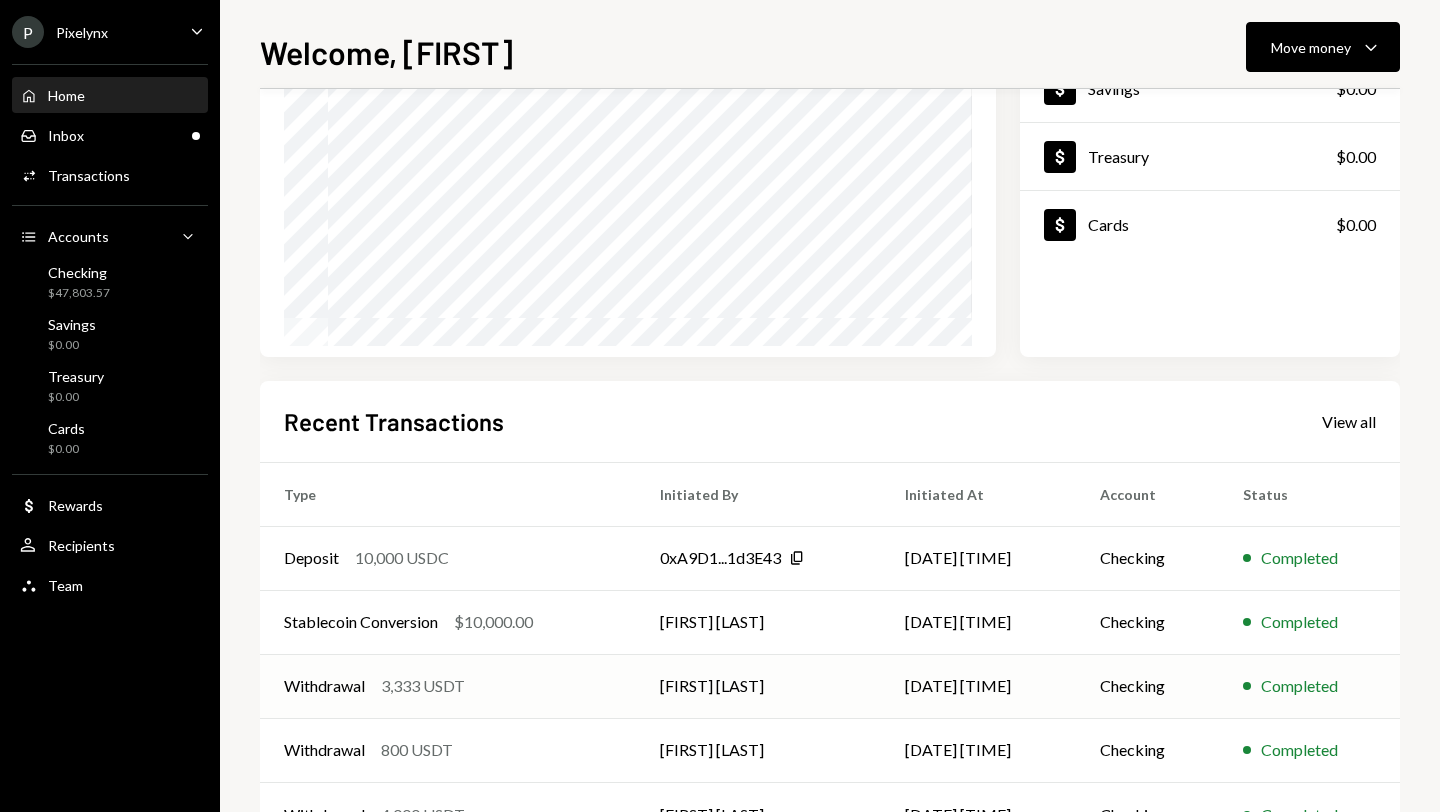 scroll, scrollTop: 298, scrollLeft: 0, axis: vertical 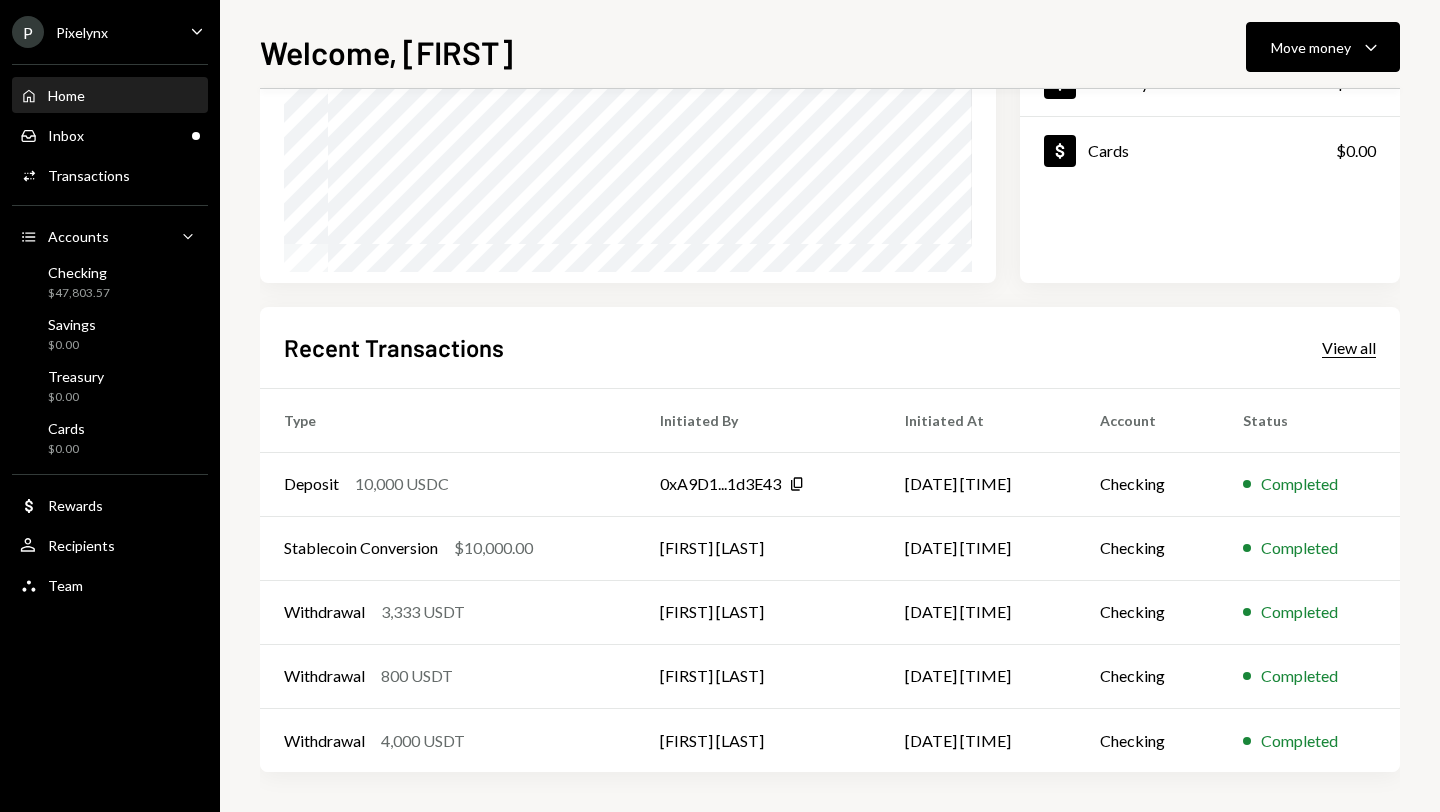 click on "View all" at bounding box center (1349, 348) 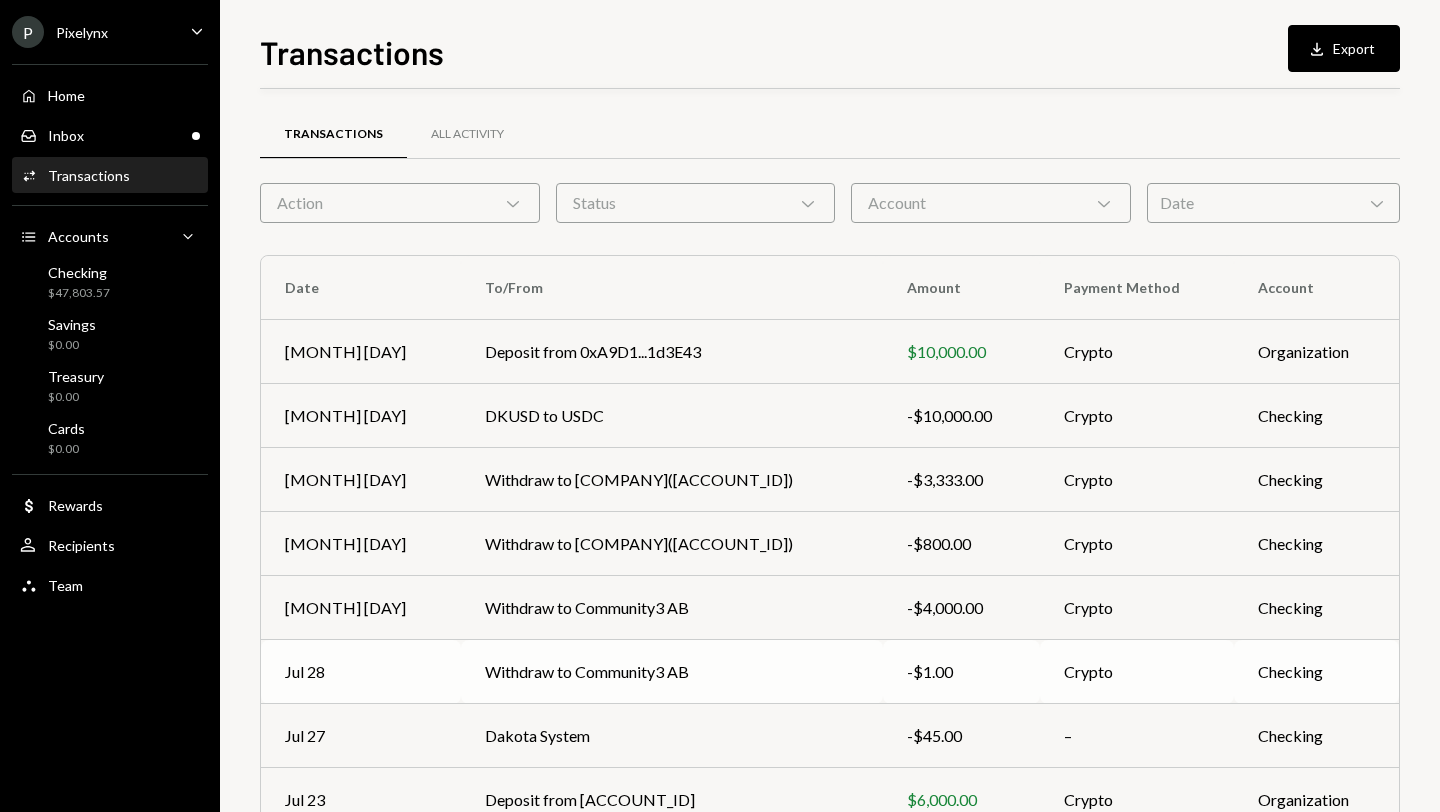 scroll, scrollTop: 117, scrollLeft: 0, axis: vertical 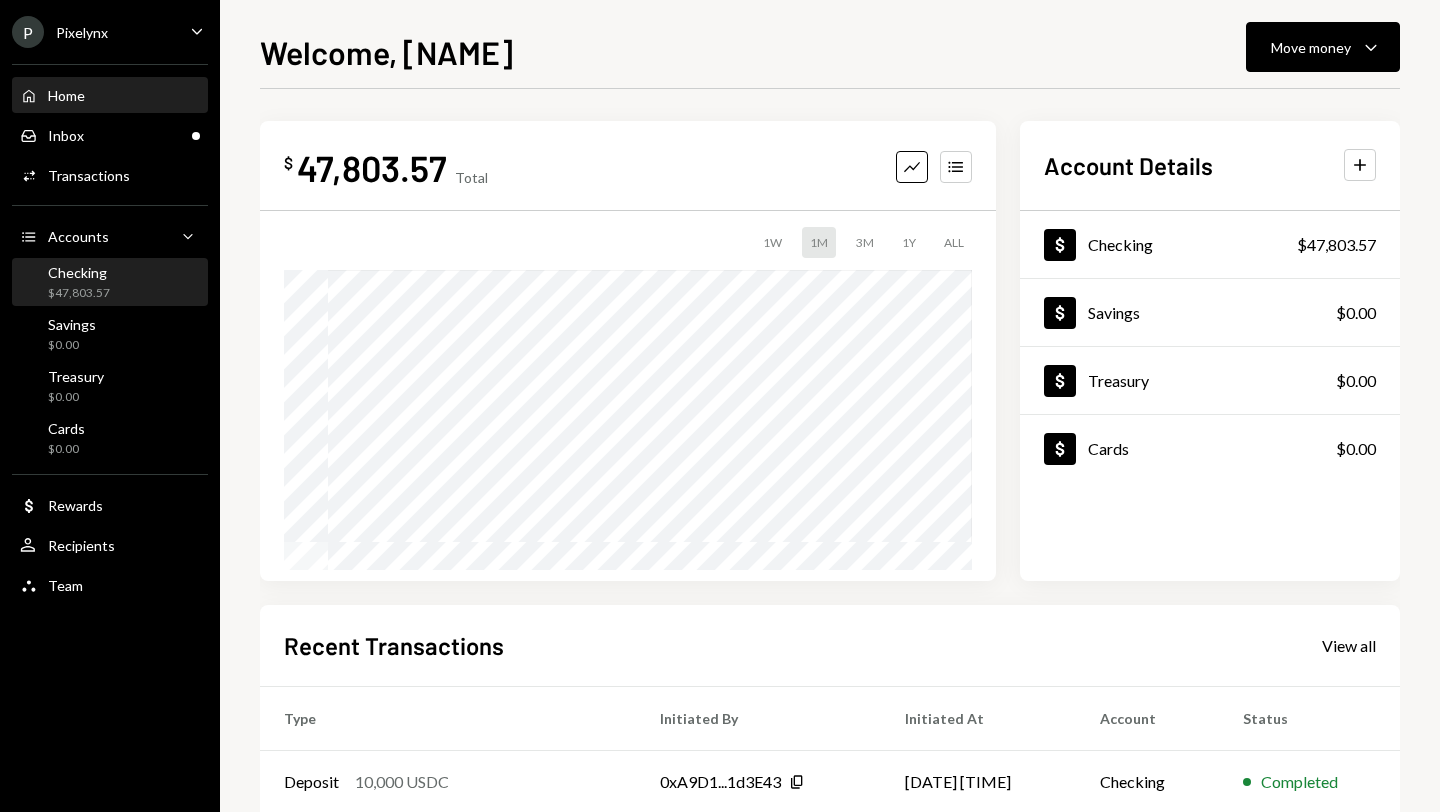 click on "Checking" at bounding box center (79, 272) 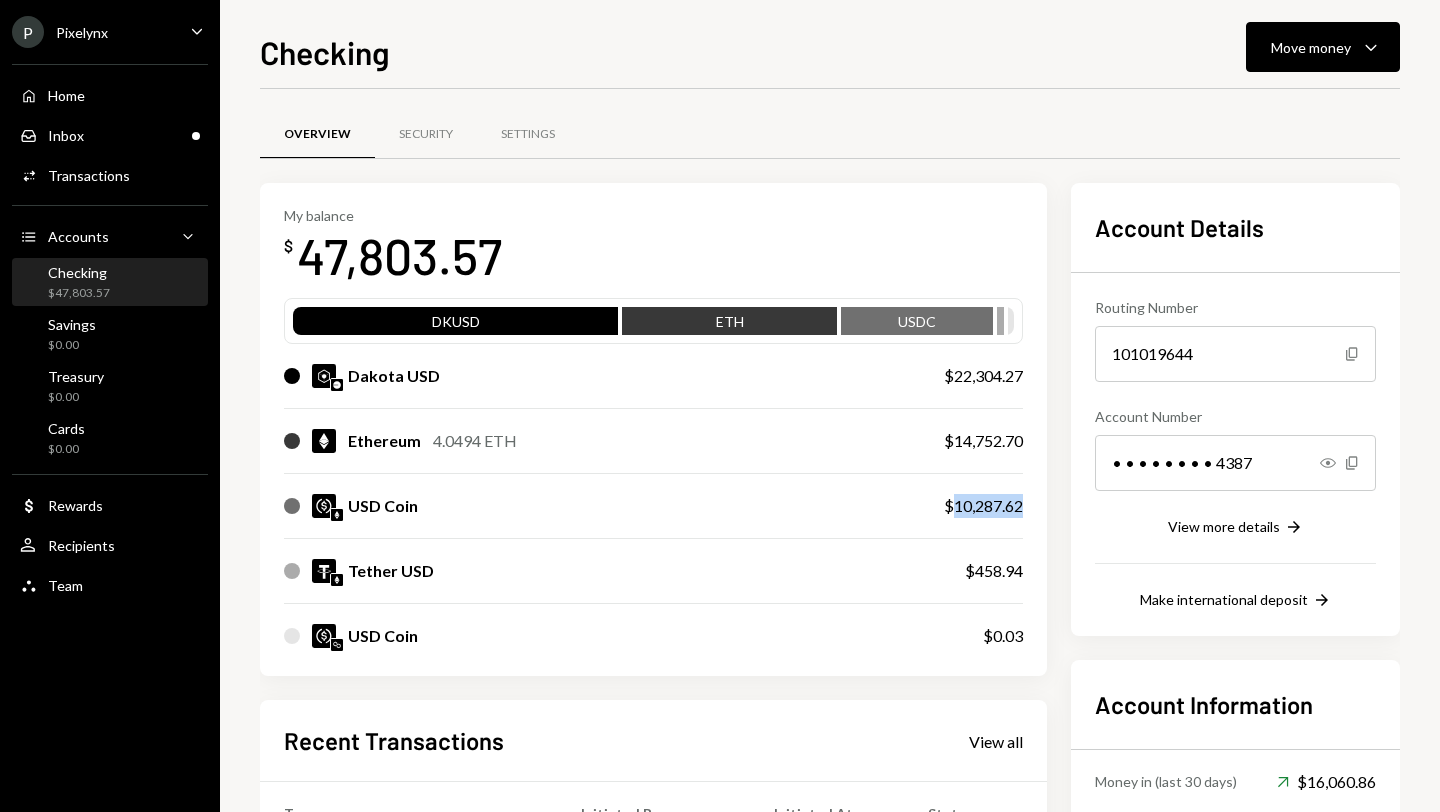 drag, startPoint x: 990, startPoint y: 502, endPoint x: 1087, endPoint y: 501, distance: 97.00516 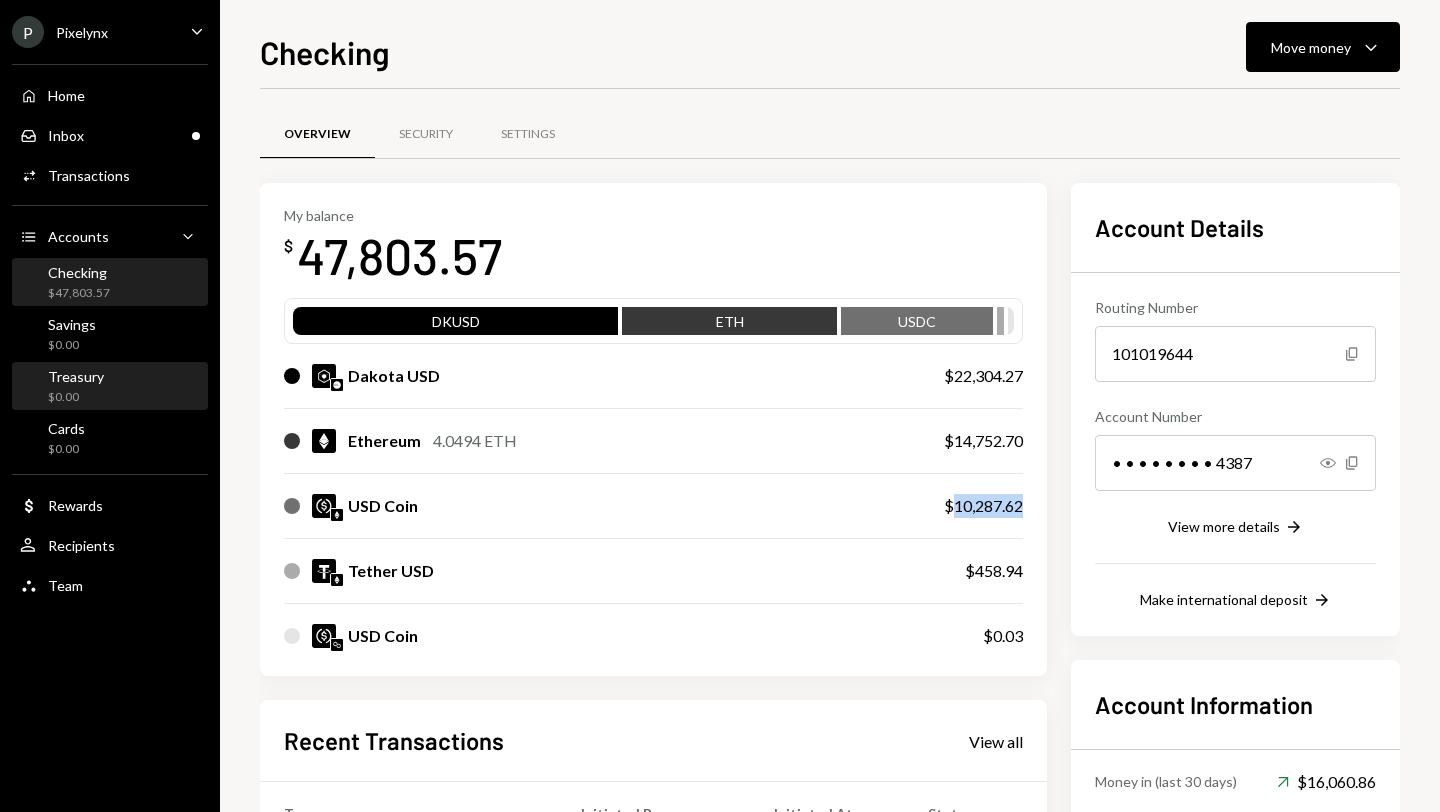 click on "Treasury $0.00" at bounding box center (76, 387) 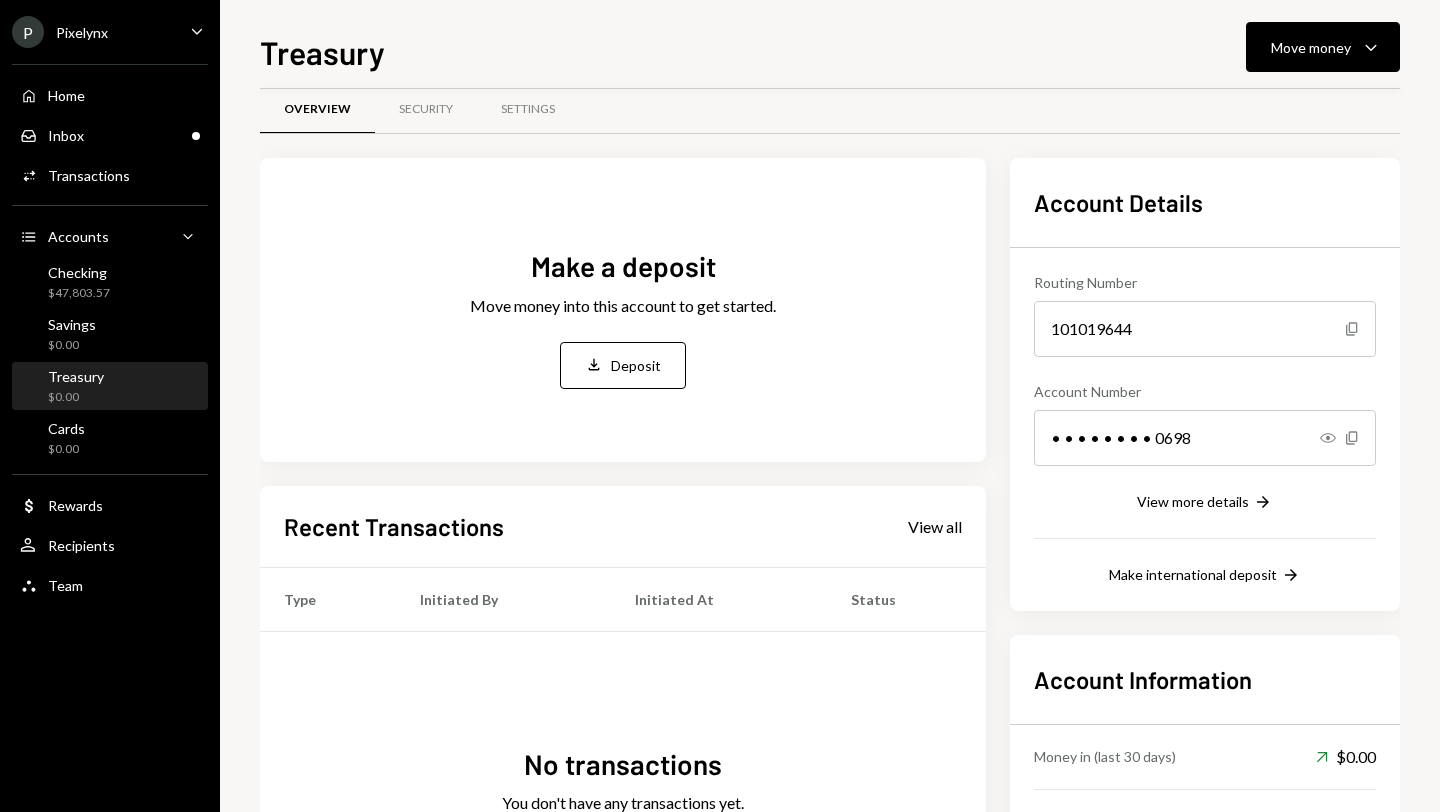 scroll, scrollTop: 0, scrollLeft: 0, axis: both 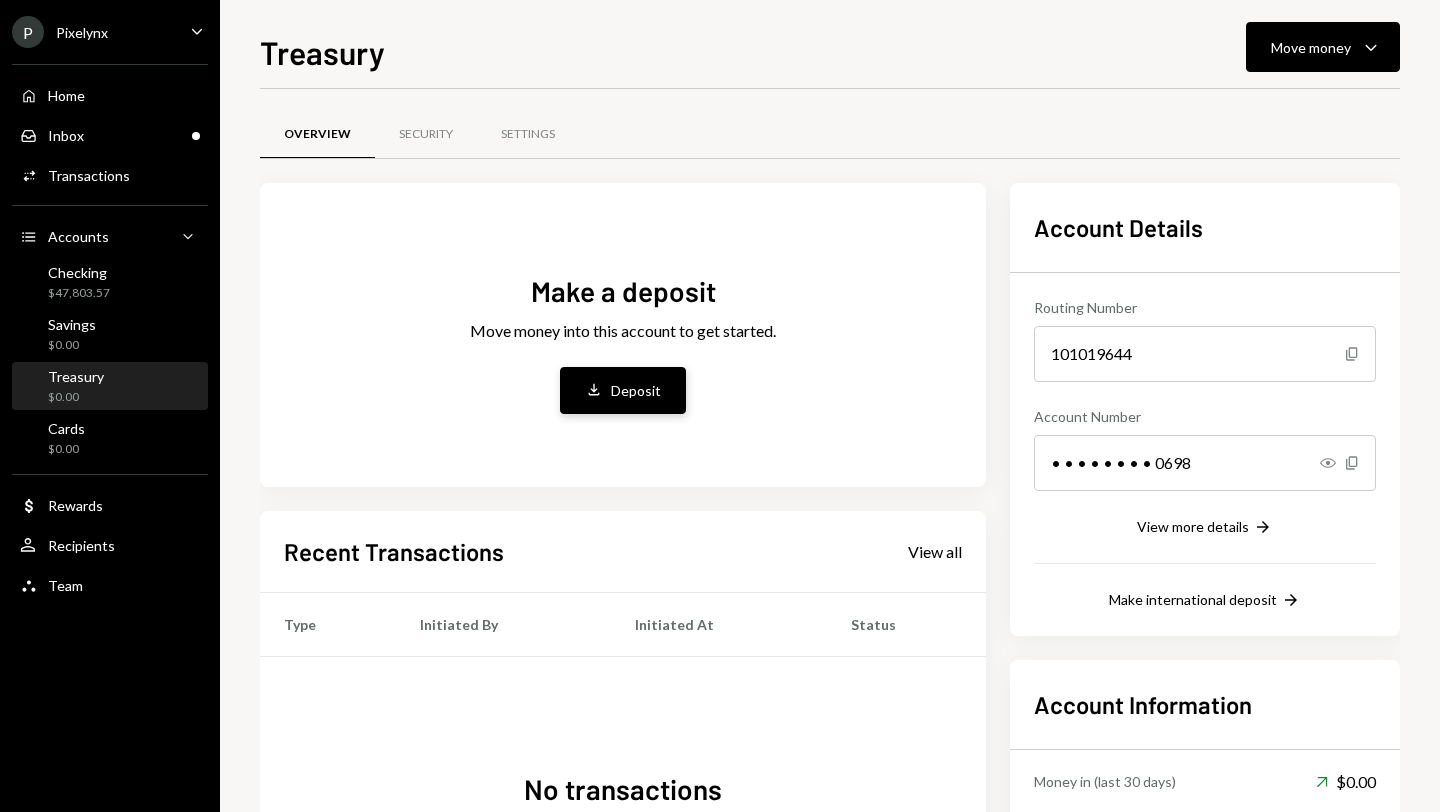 click on "Deposit" at bounding box center [636, 390] 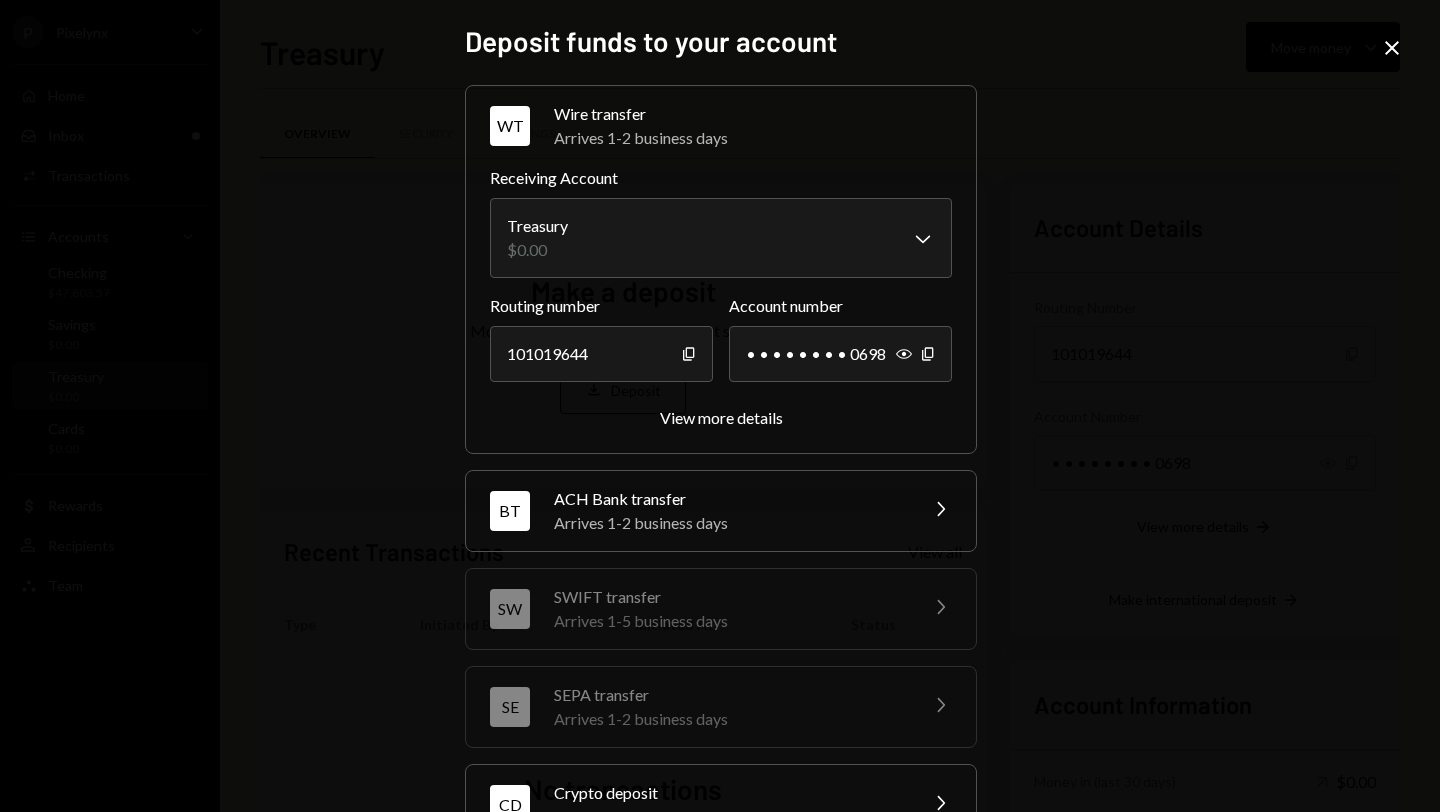 scroll, scrollTop: 162, scrollLeft: 0, axis: vertical 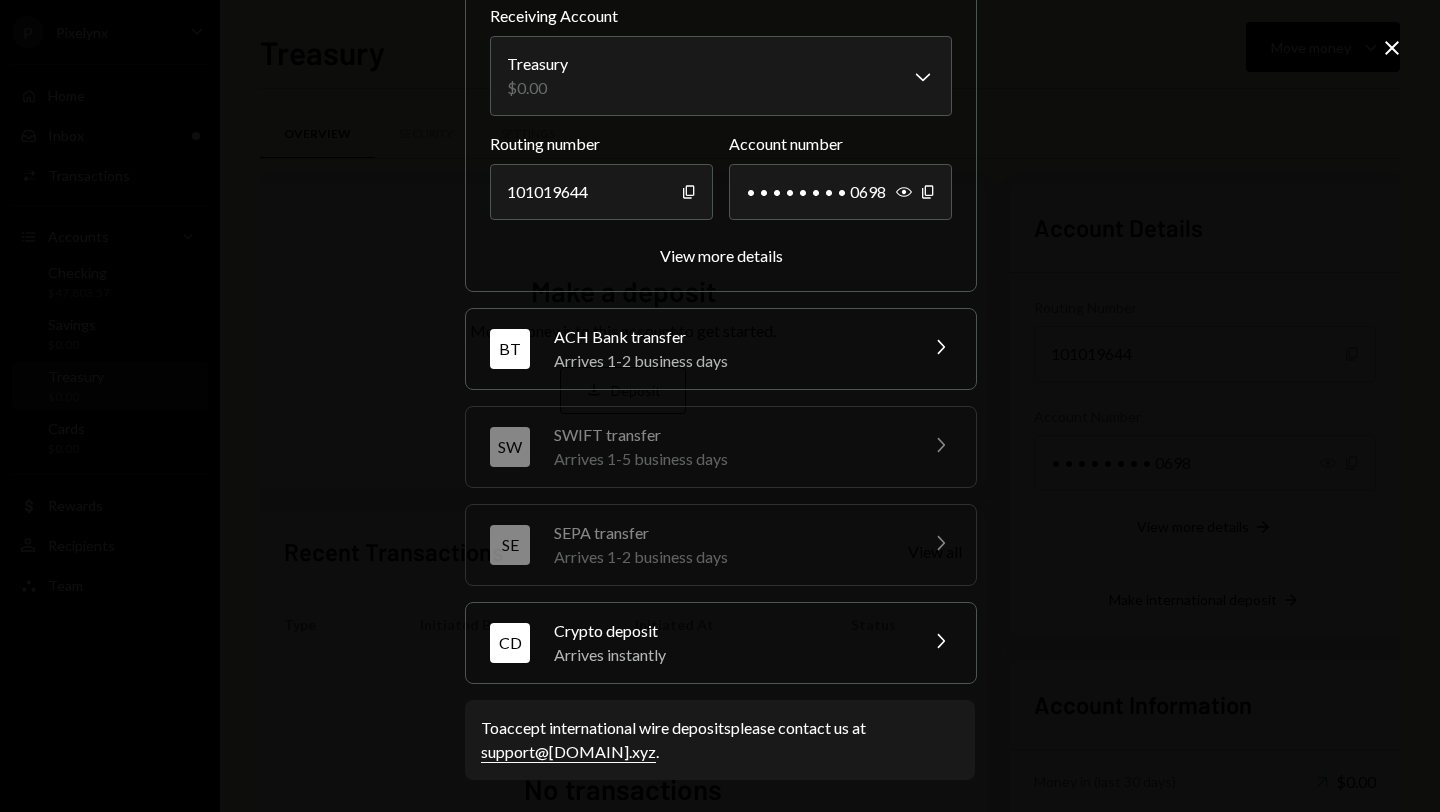 click on "CD Crypto deposit Arrives instantly Chevron Right" at bounding box center (721, 643) 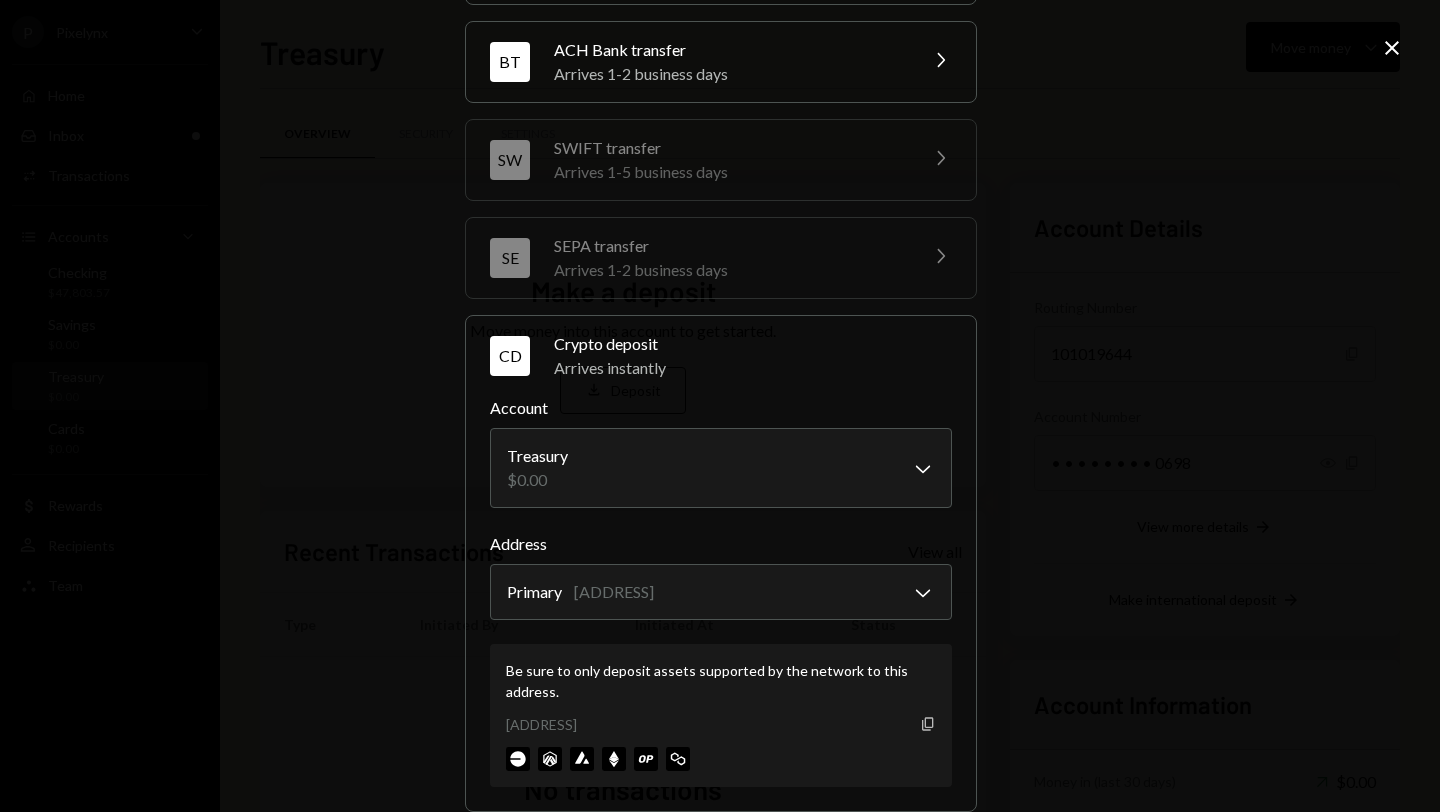 click 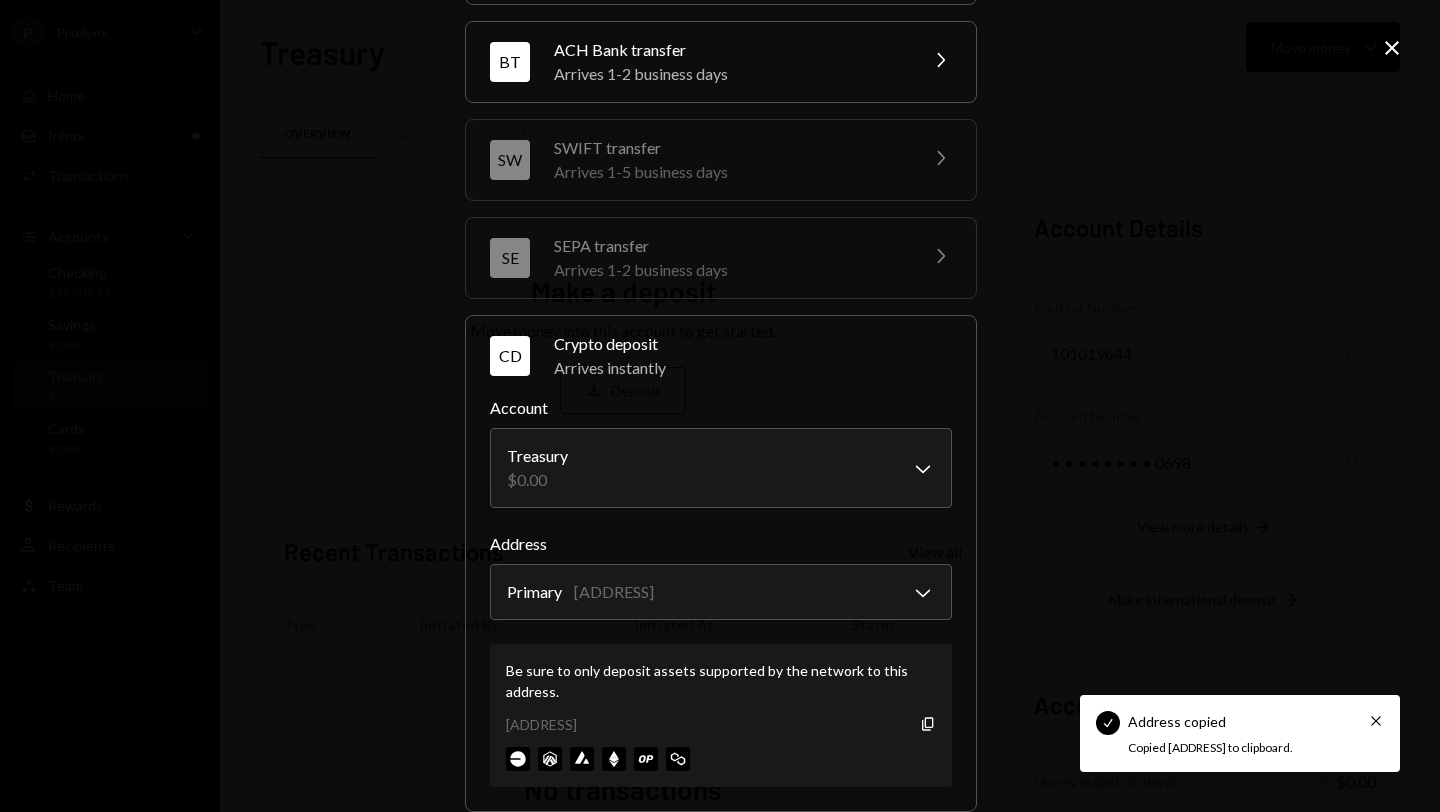 click on "Close" 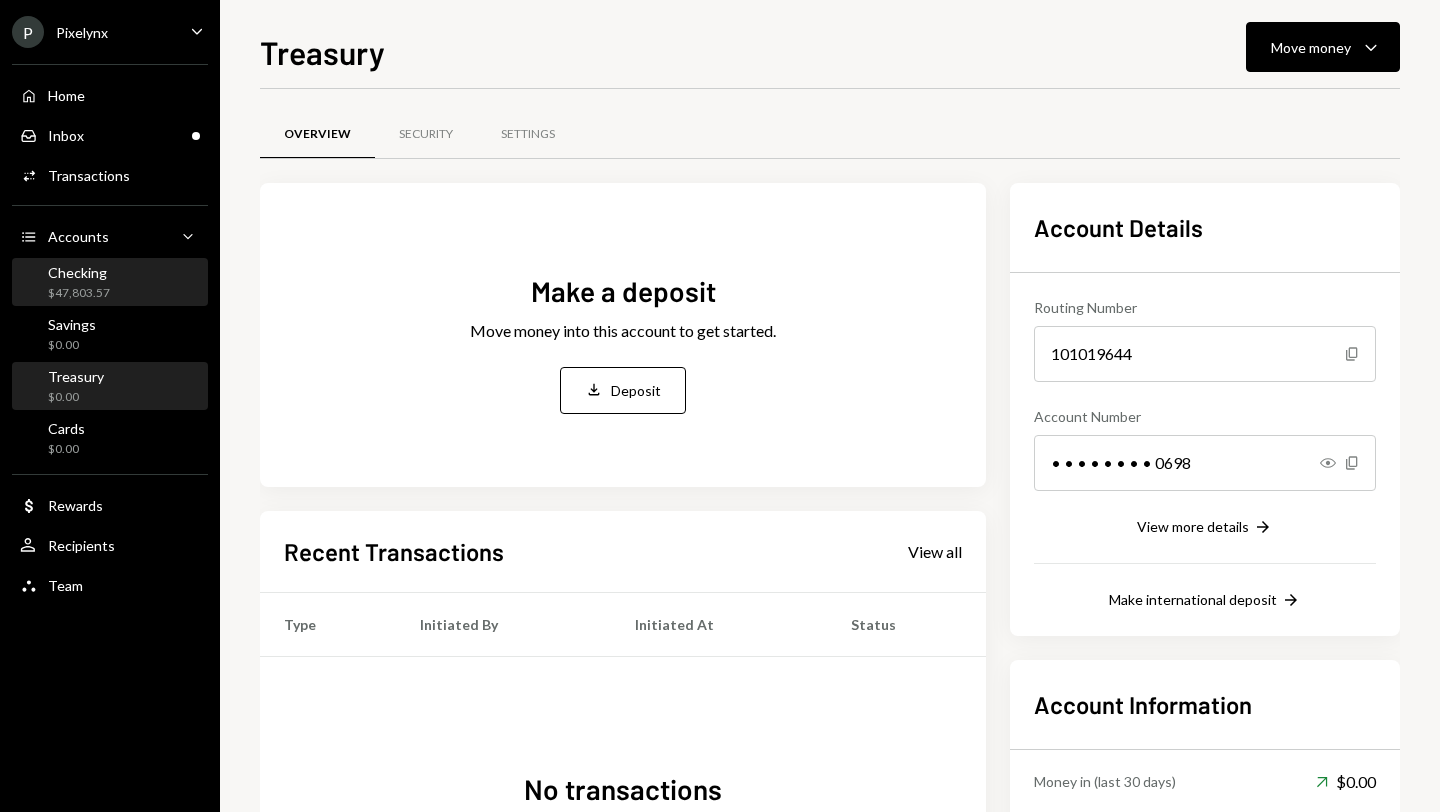 click on "Checking $47,803.57" at bounding box center (110, 283) 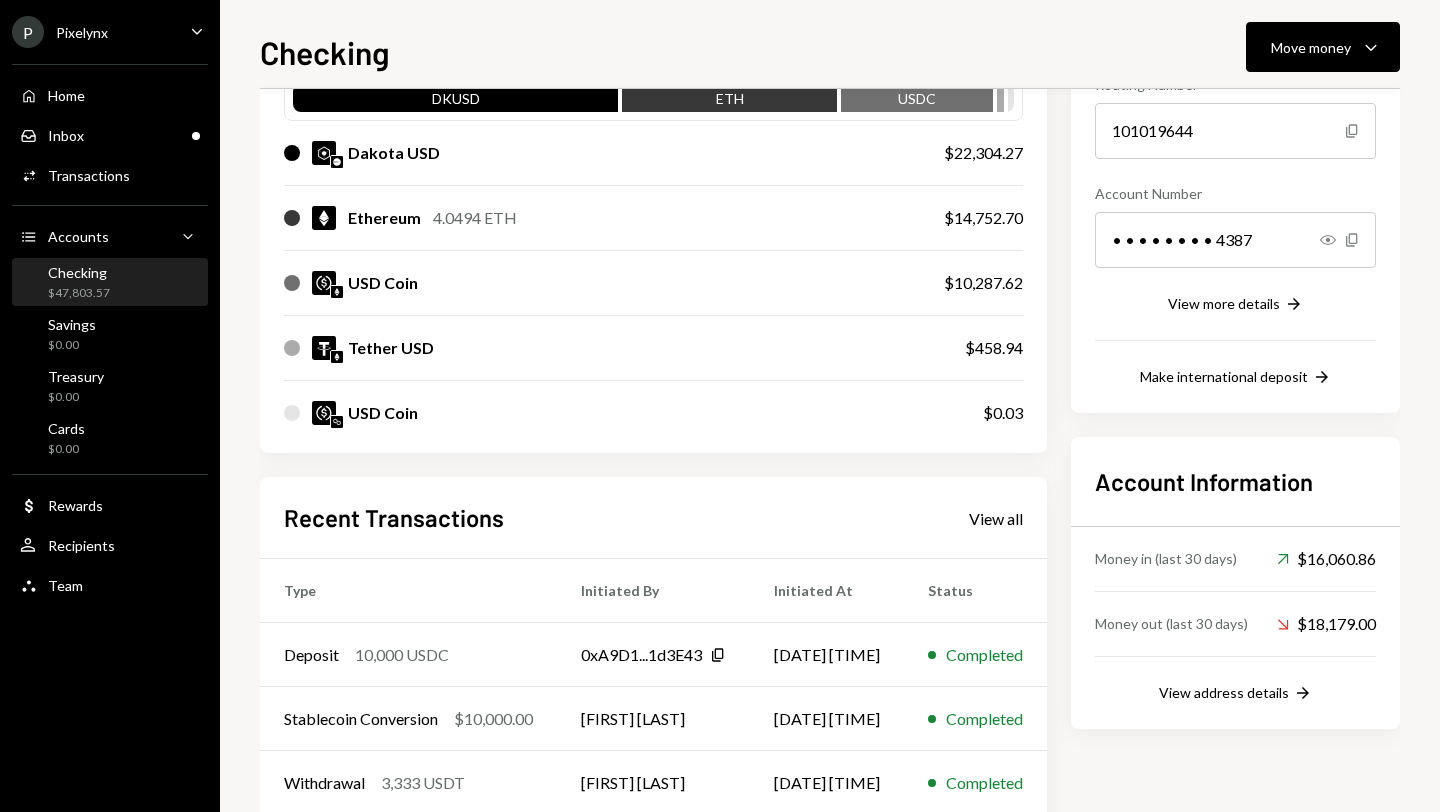 scroll, scrollTop: 380, scrollLeft: 0, axis: vertical 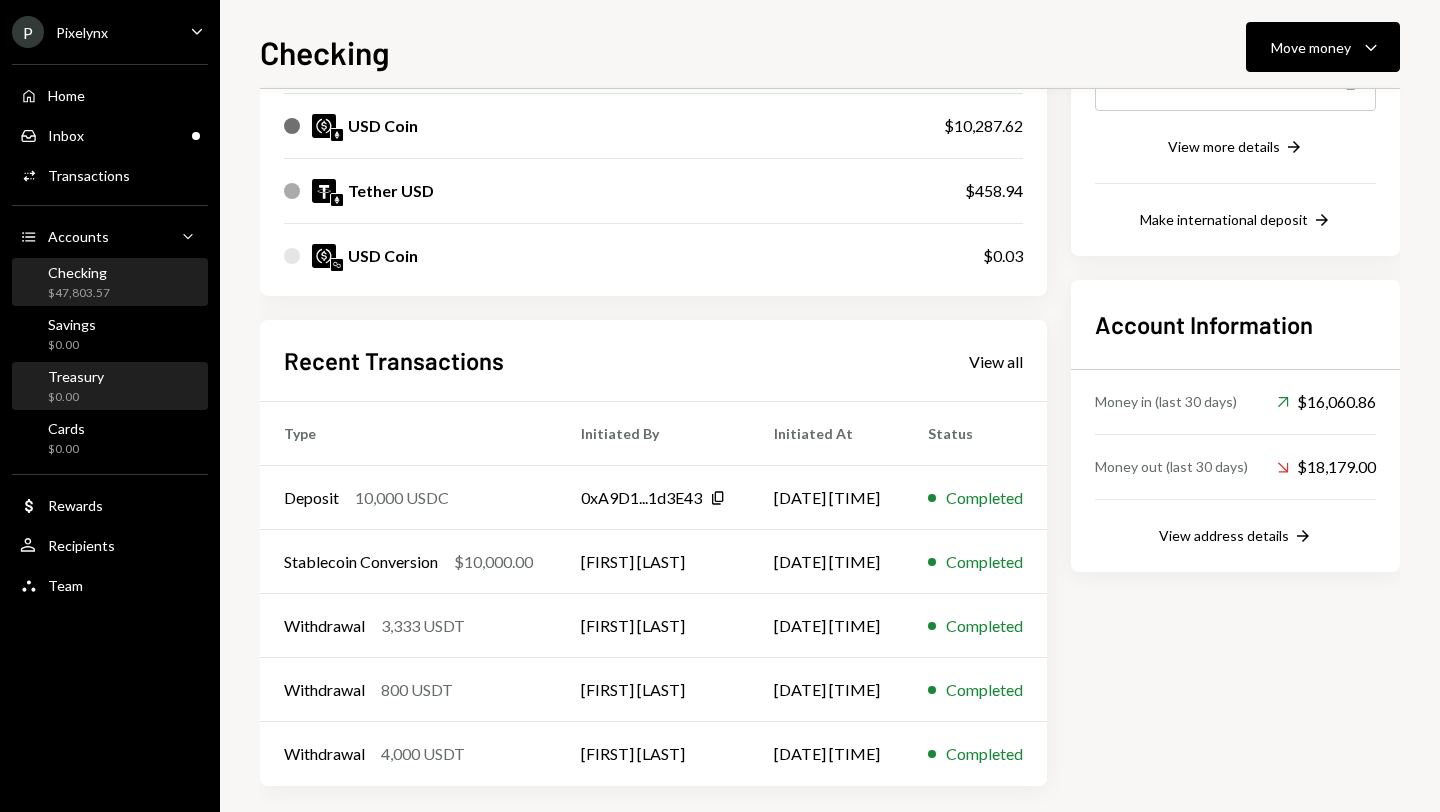 click on "Treasury $0.00" at bounding box center (110, 387) 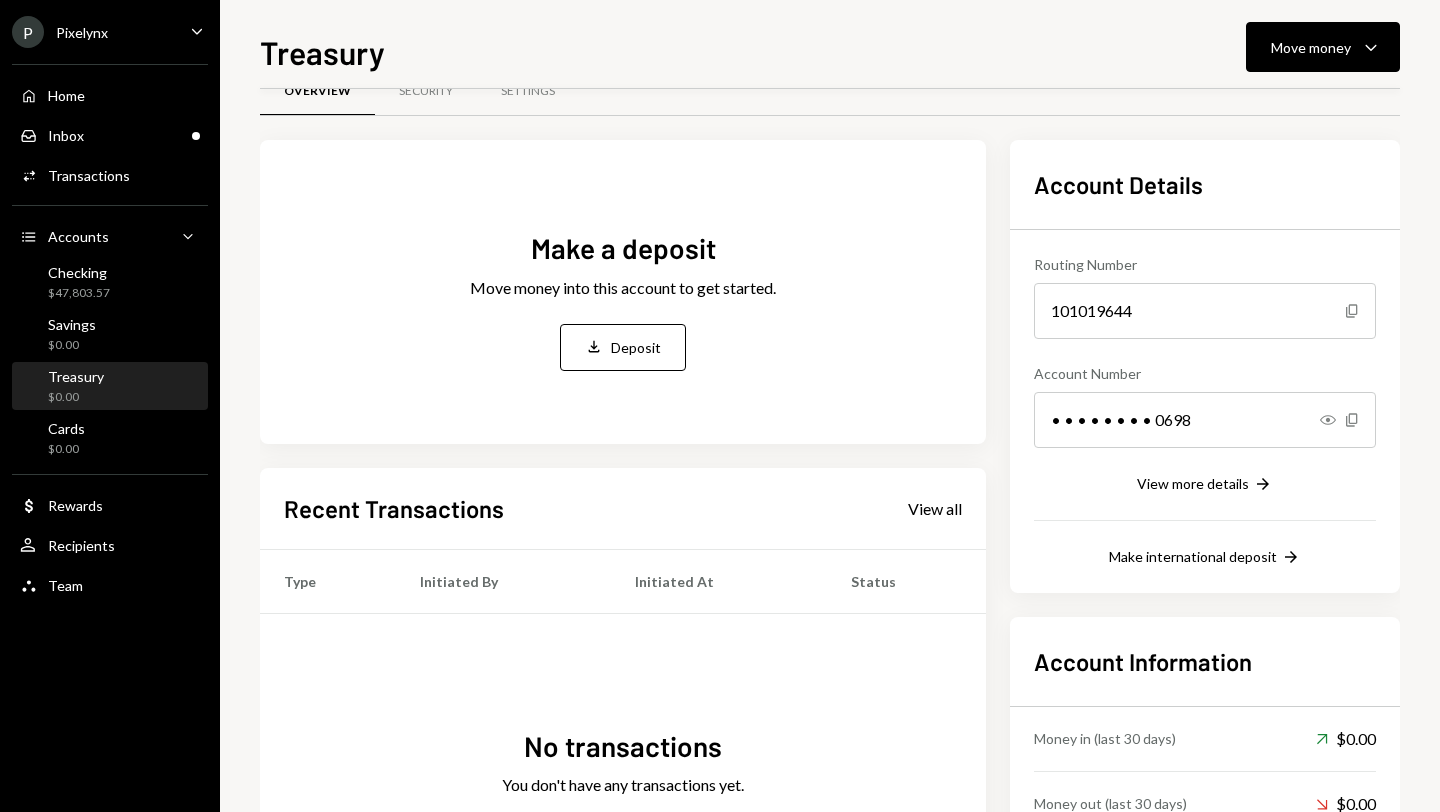 scroll, scrollTop: 0, scrollLeft: 0, axis: both 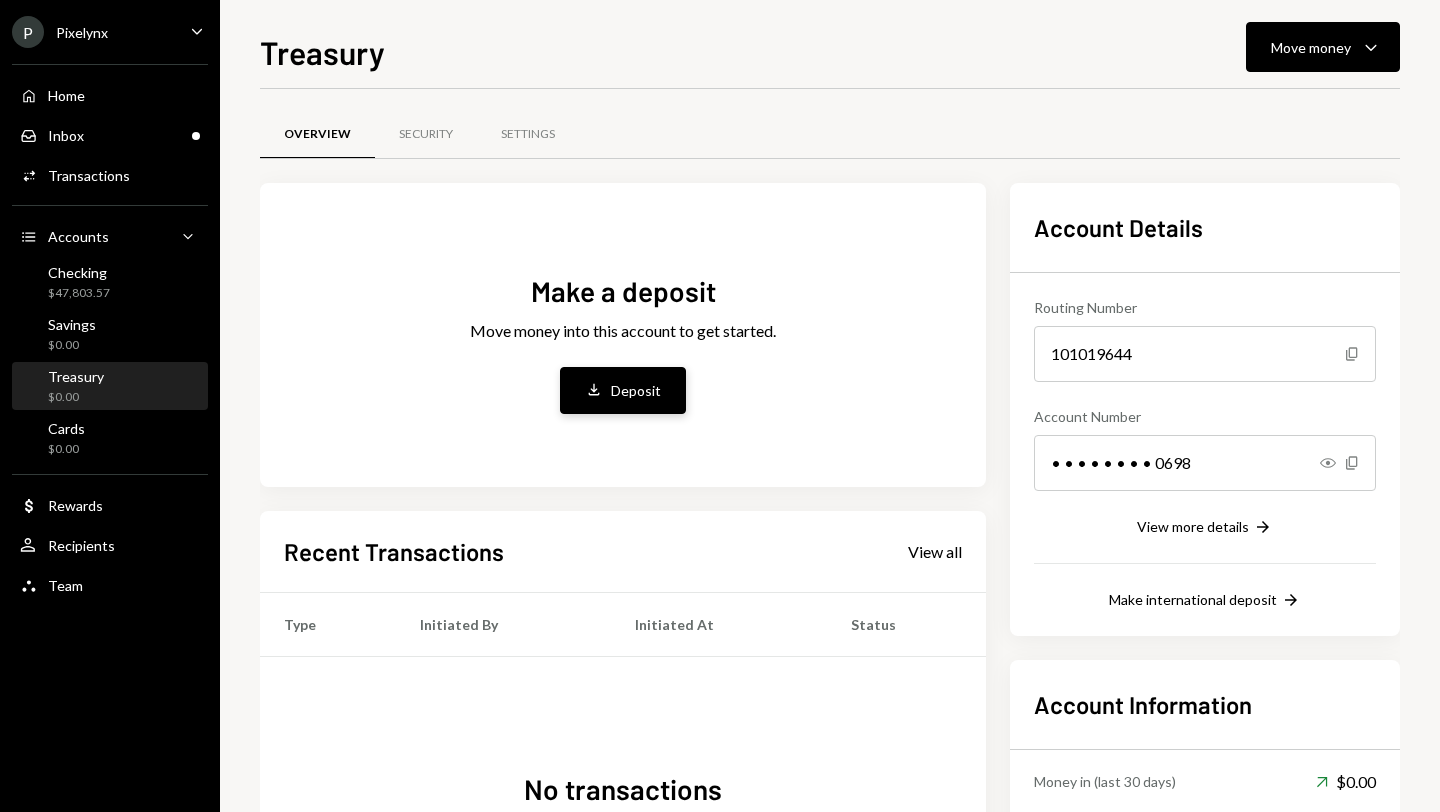 click on "Deposit" at bounding box center [636, 390] 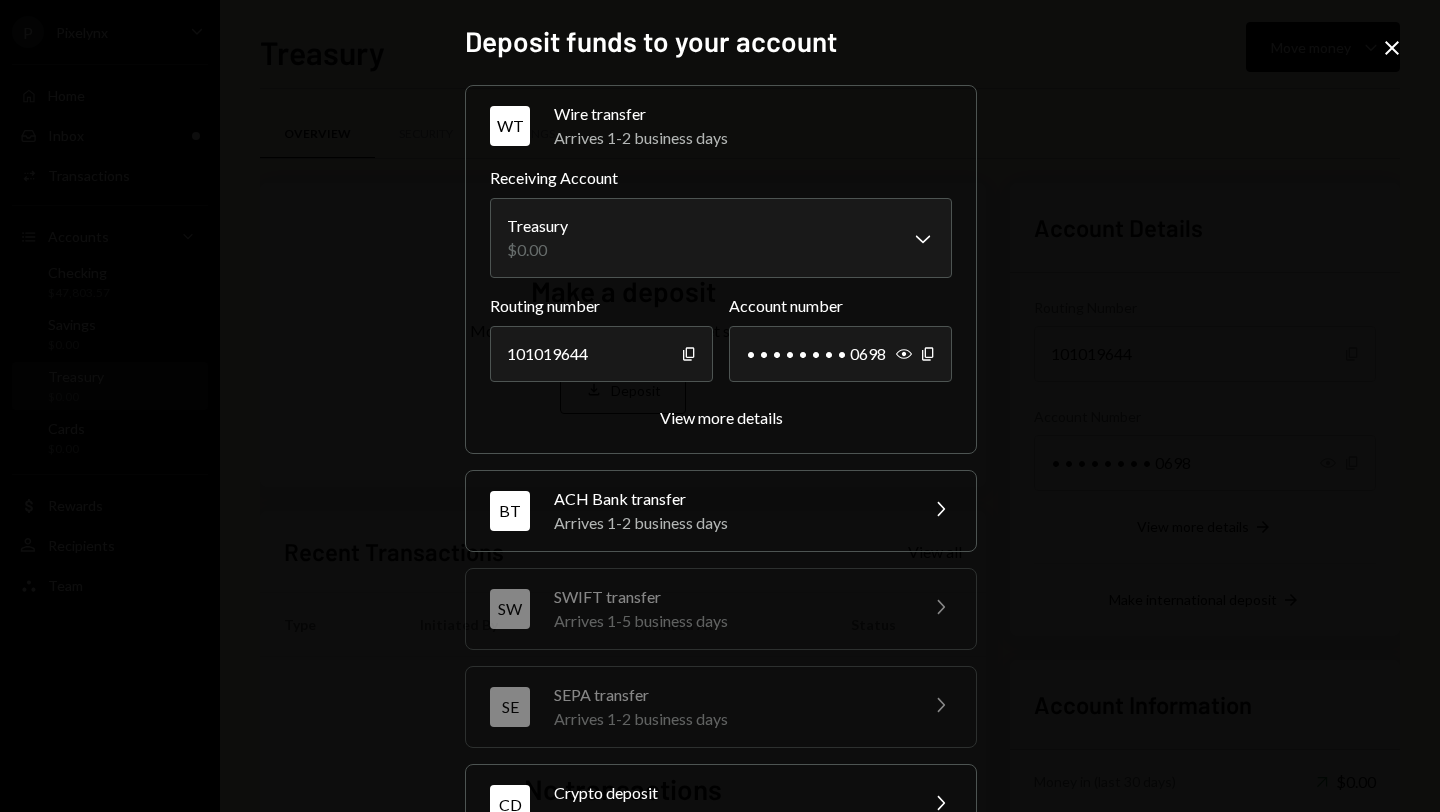 scroll, scrollTop: 162, scrollLeft: 0, axis: vertical 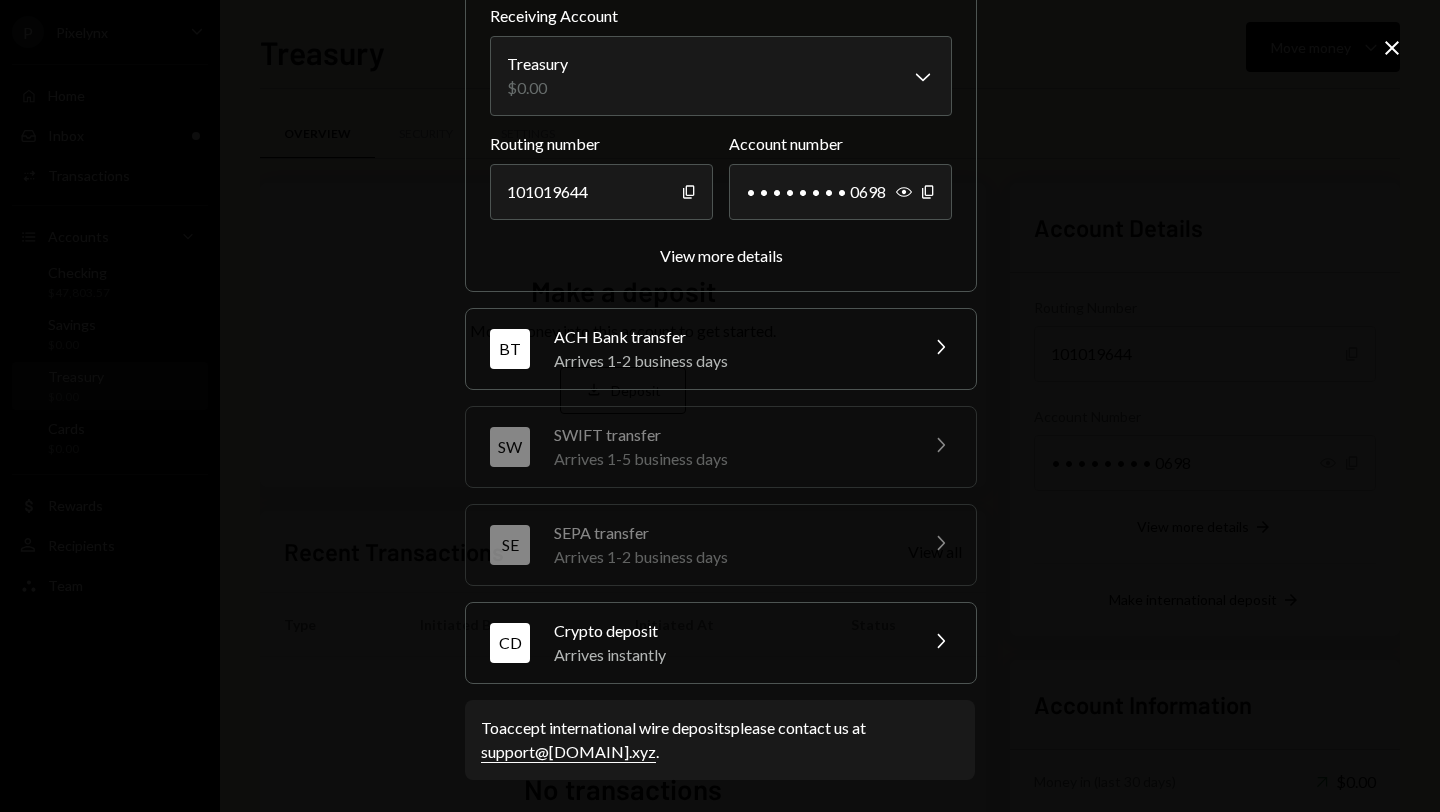 click on "Arrives instantly" at bounding box center [729, 655] 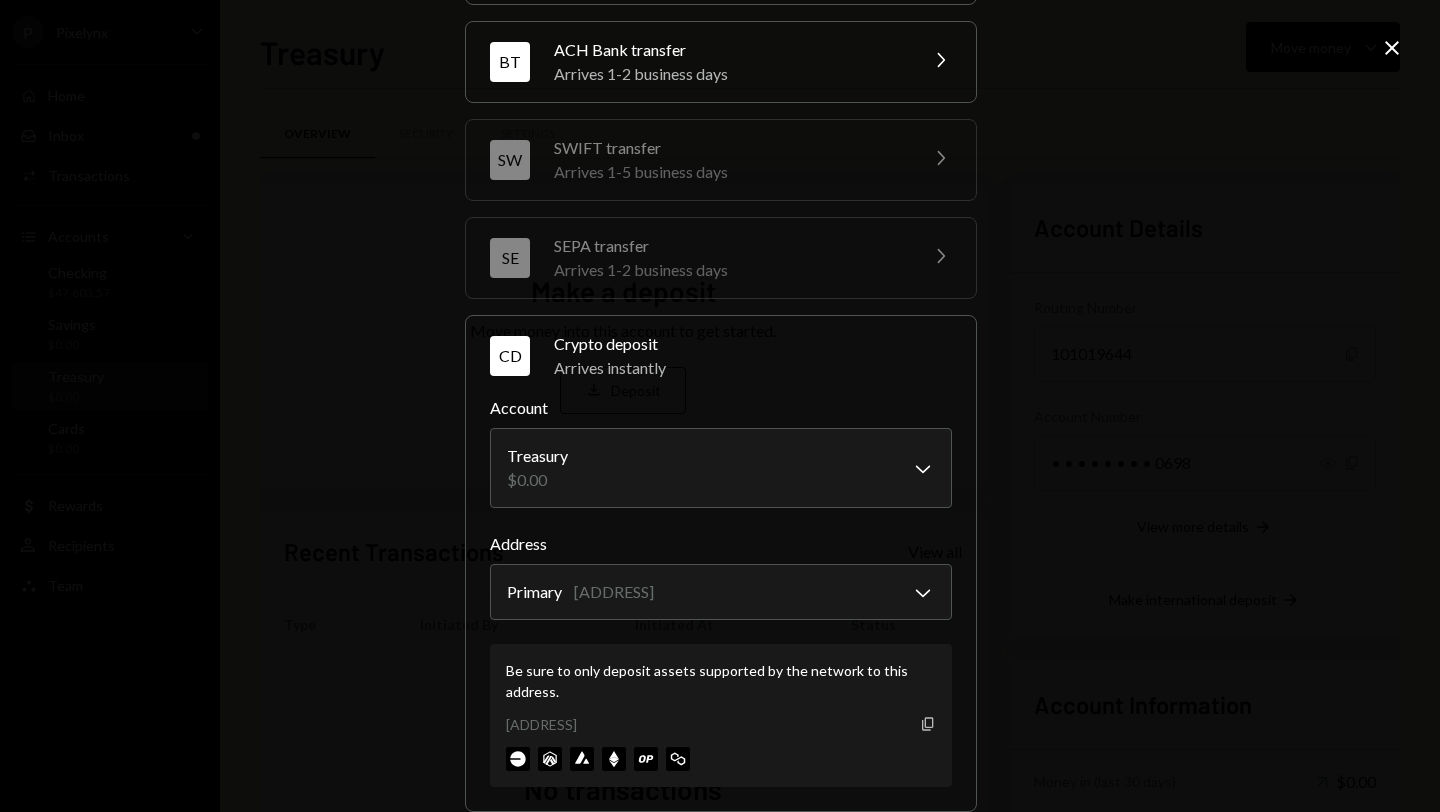 click on "Copy" 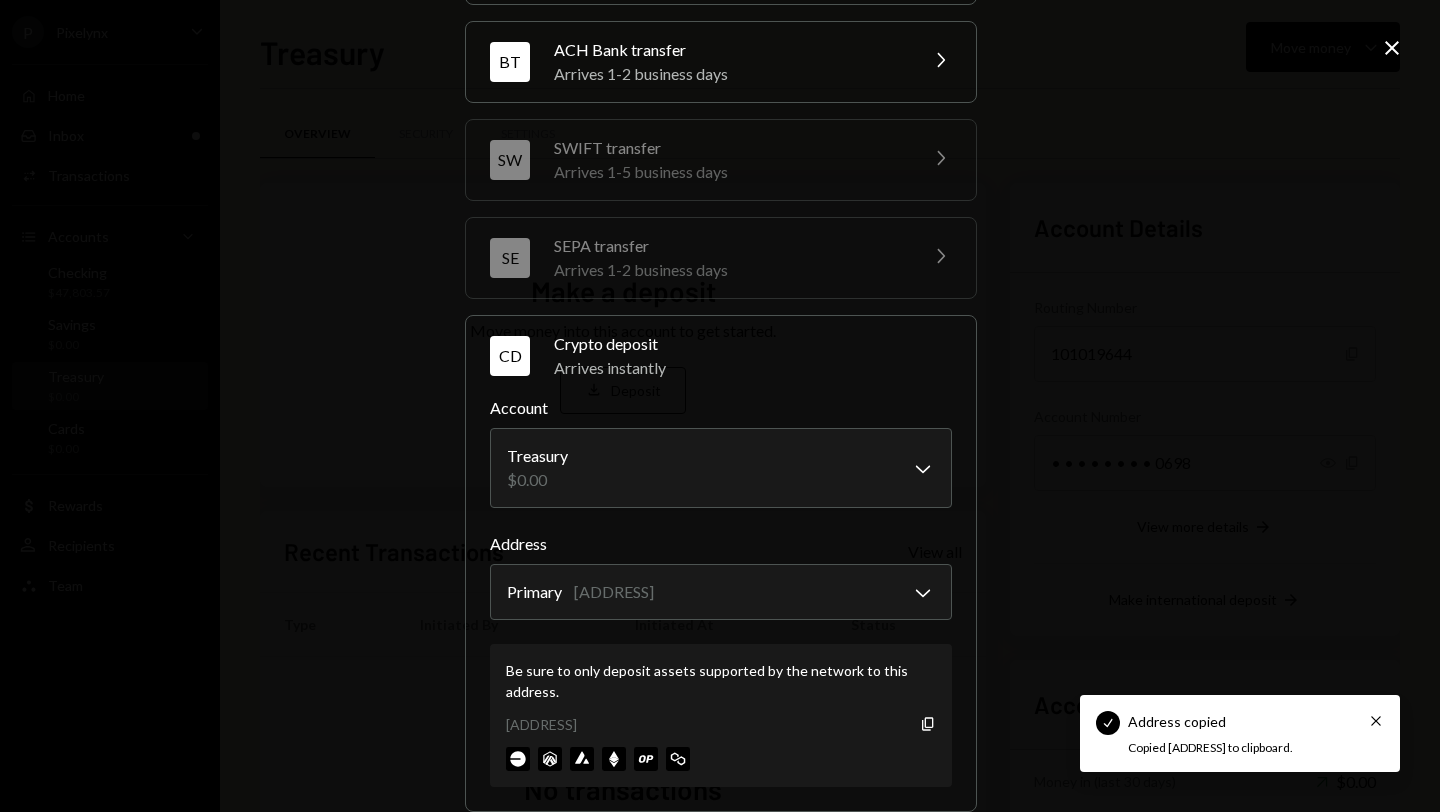 click 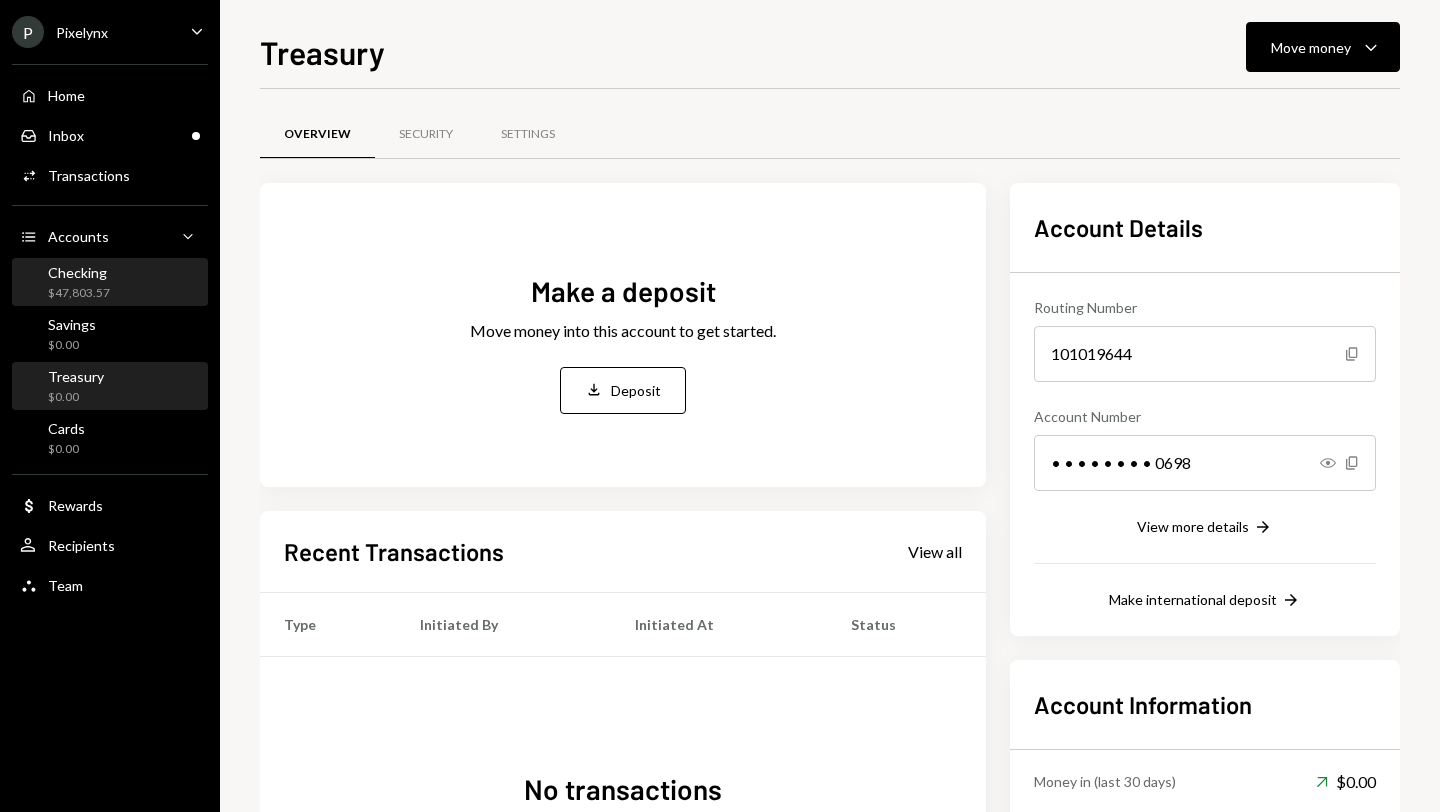 click on "$47,803.57" at bounding box center [79, 293] 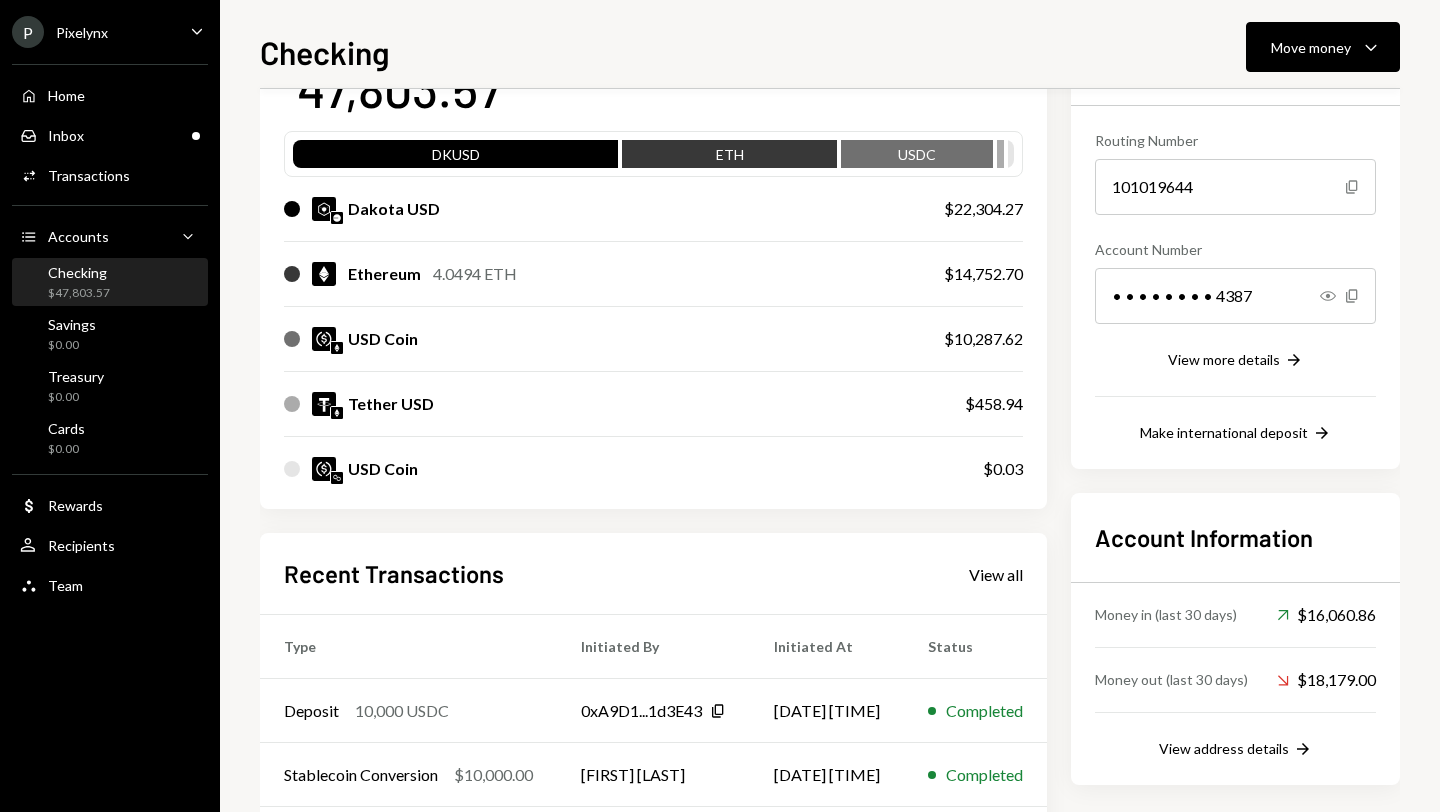 scroll, scrollTop: 226, scrollLeft: 0, axis: vertical 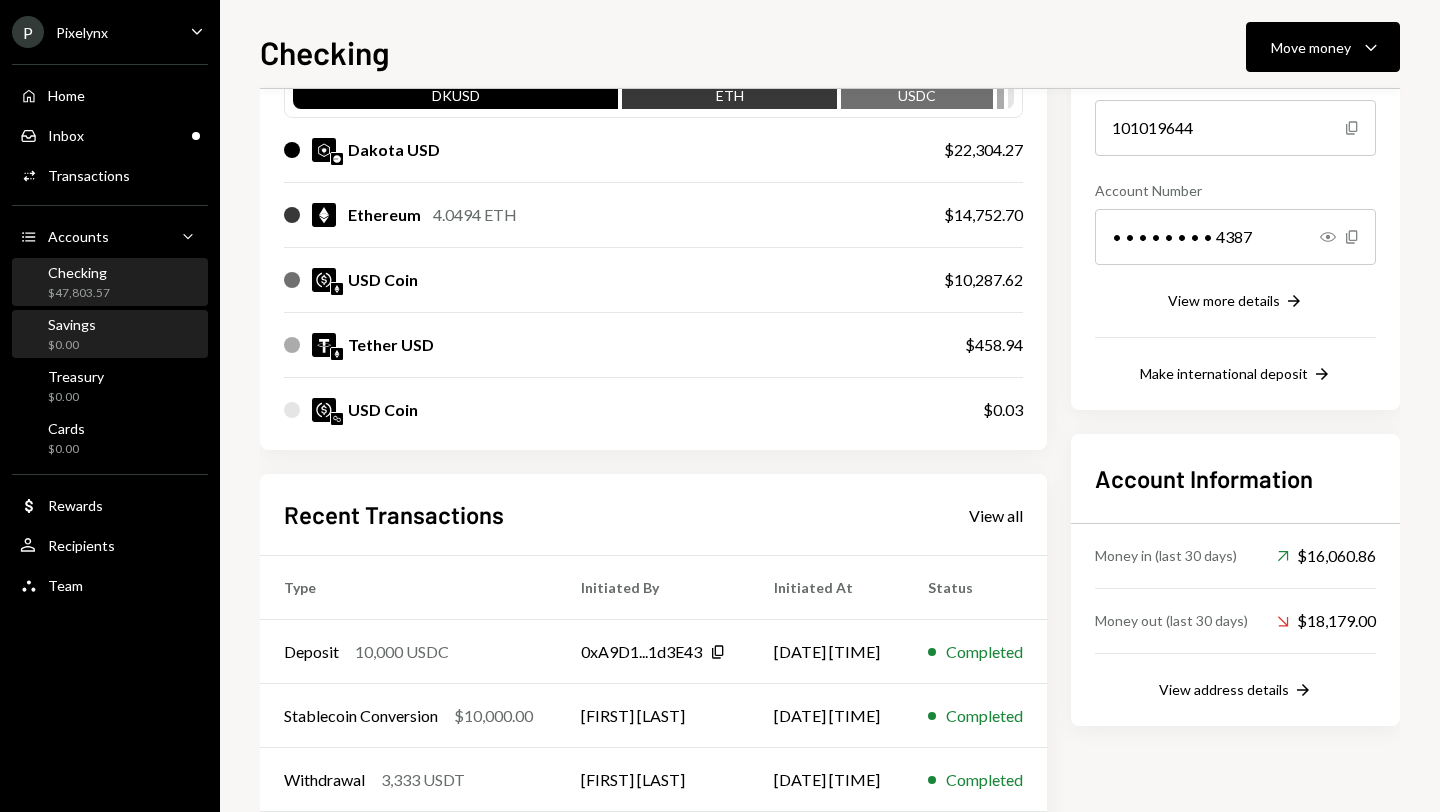 click on "Savings" at bounding box center (72, 324) 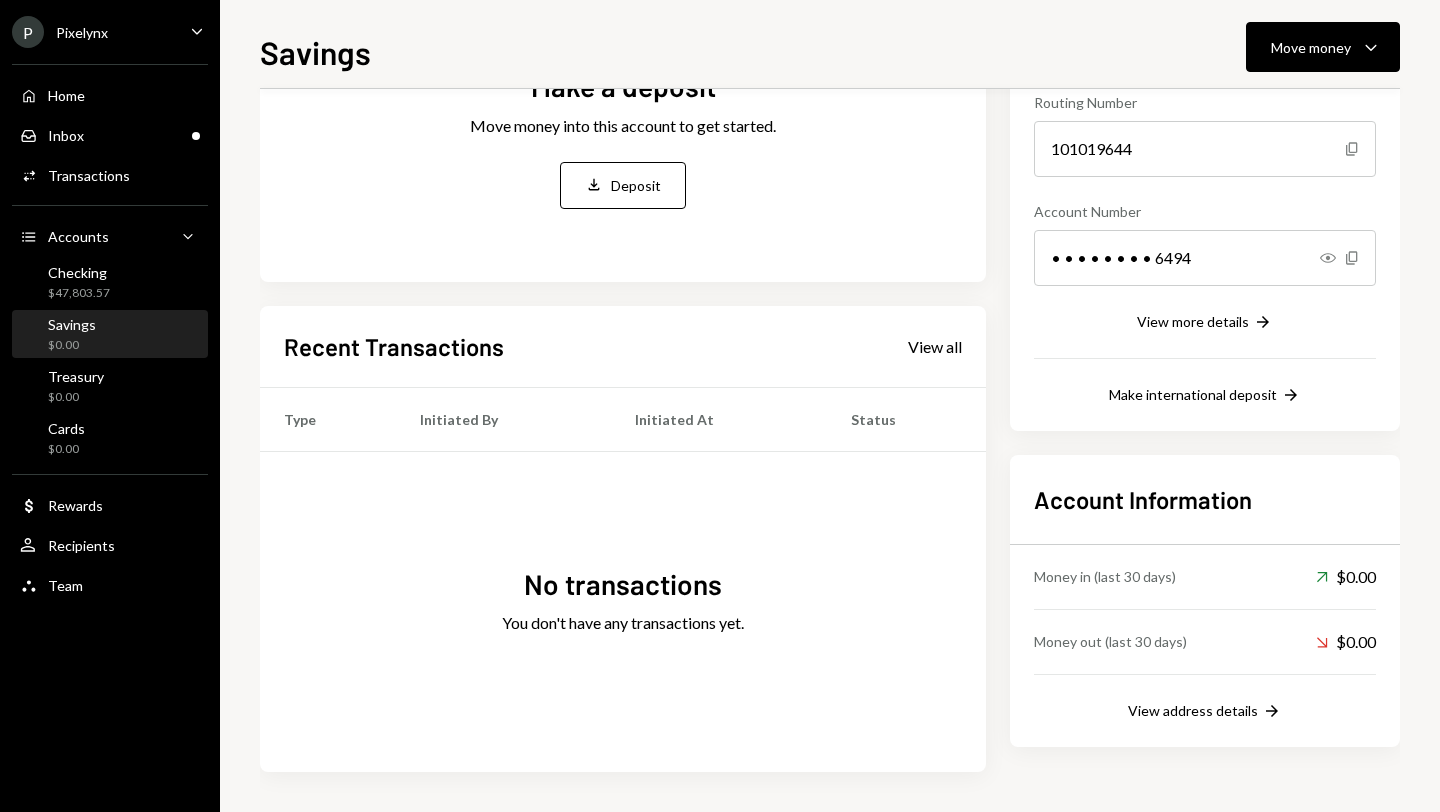 scroll, scrollTop: 146, scrollLeft: 0, axis: vertical 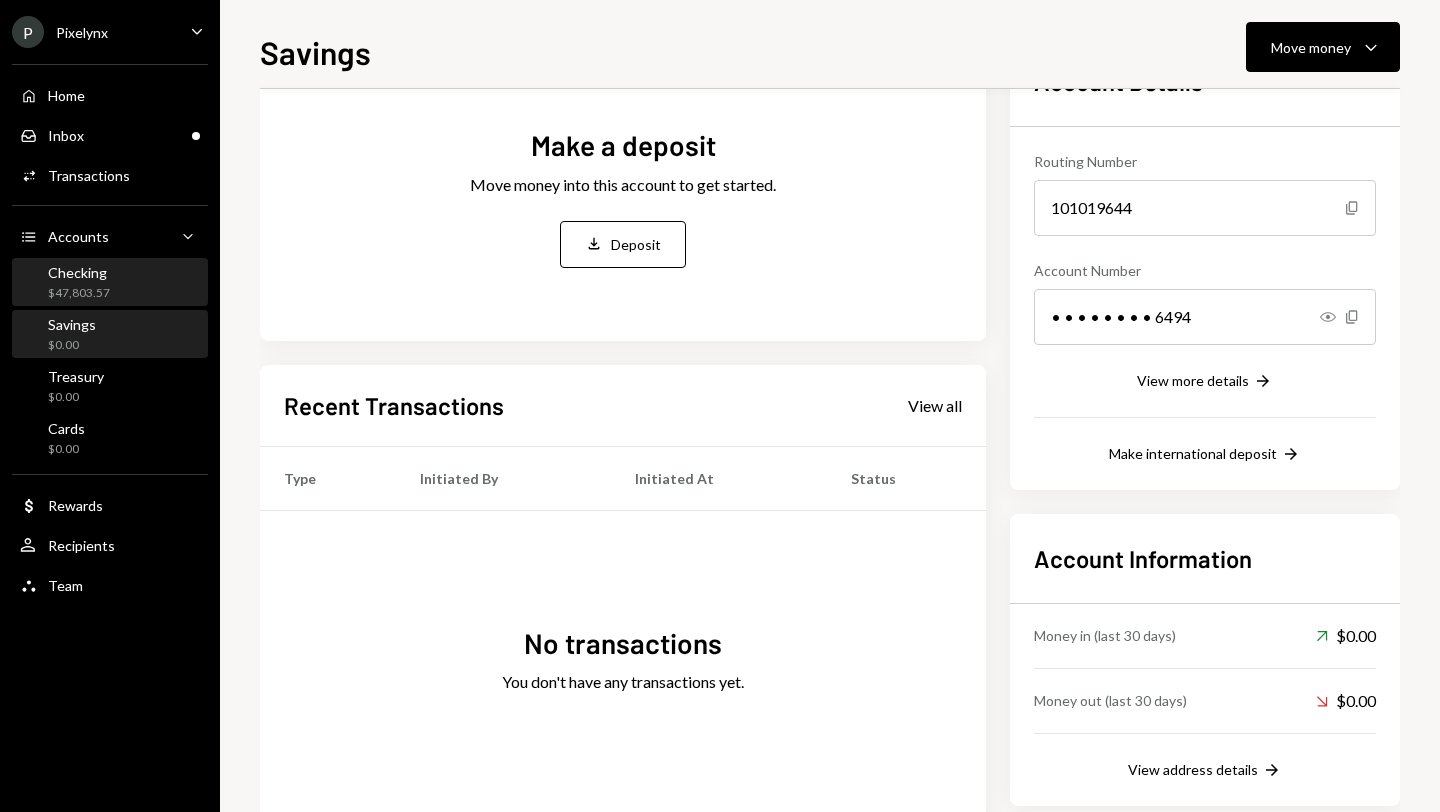 click on "$47,803.57" at bounding box center (79, 293) 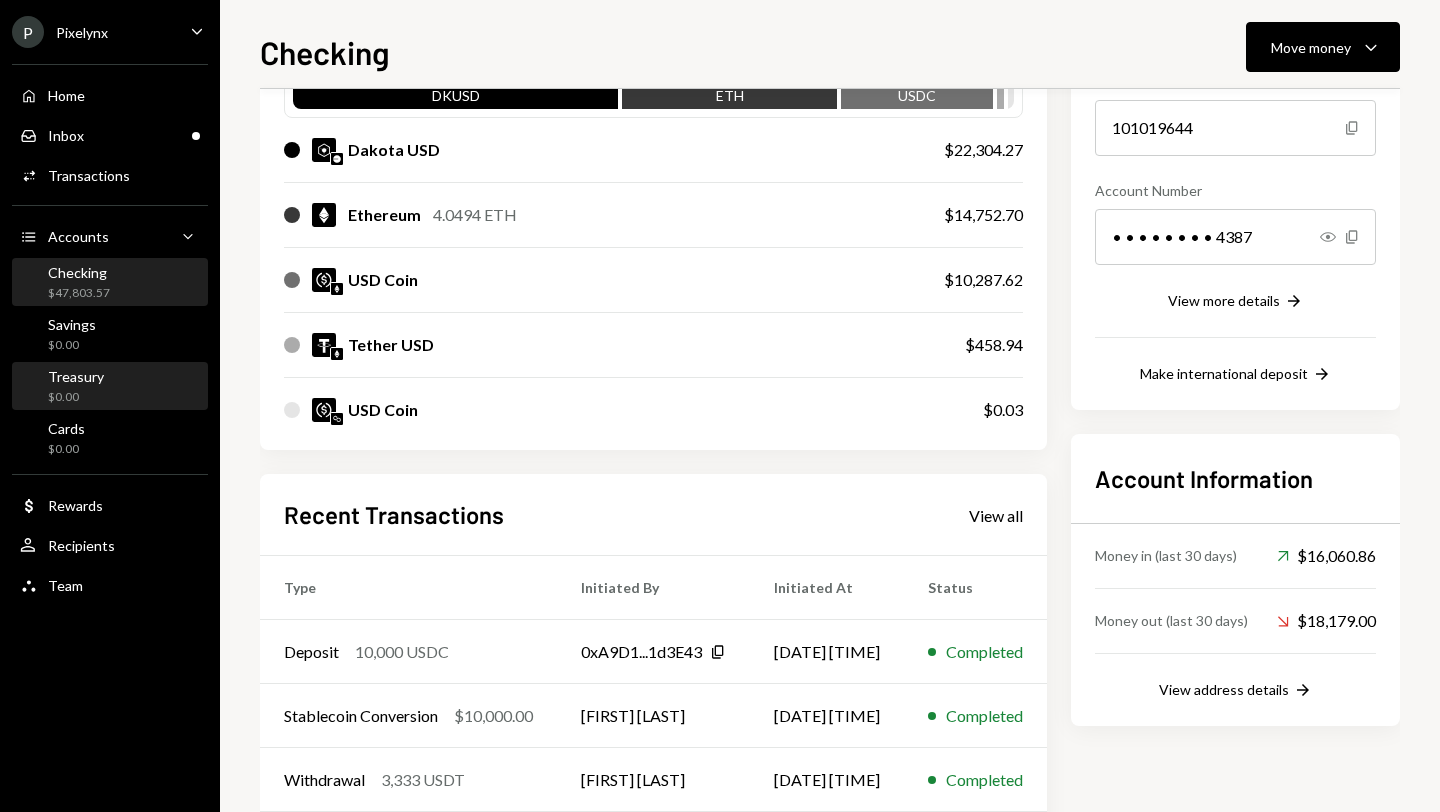 click on "$0.00" at bounding box center [76, 397] 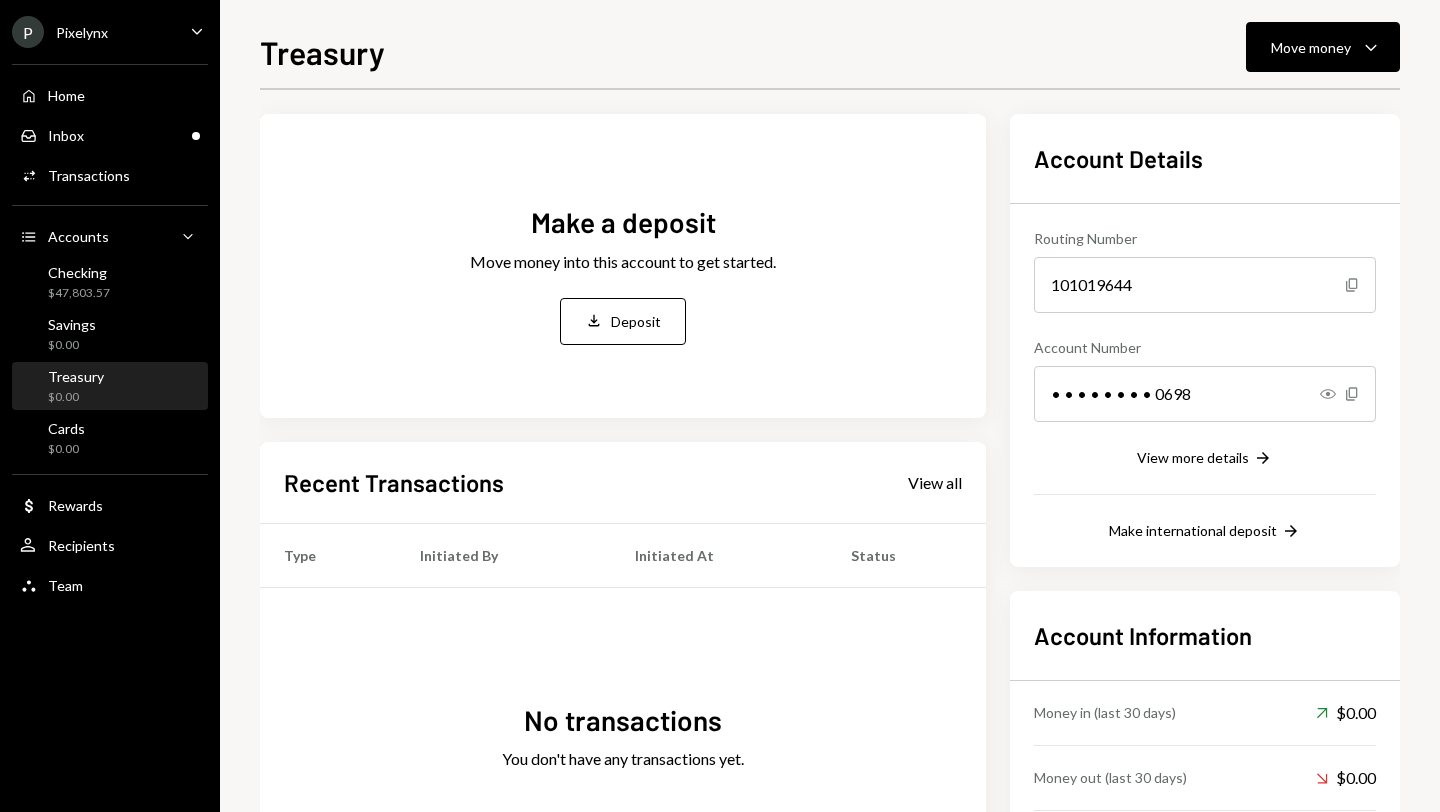 scroll, scrollTop: 205, scrollLeft: 0, axis: vertical 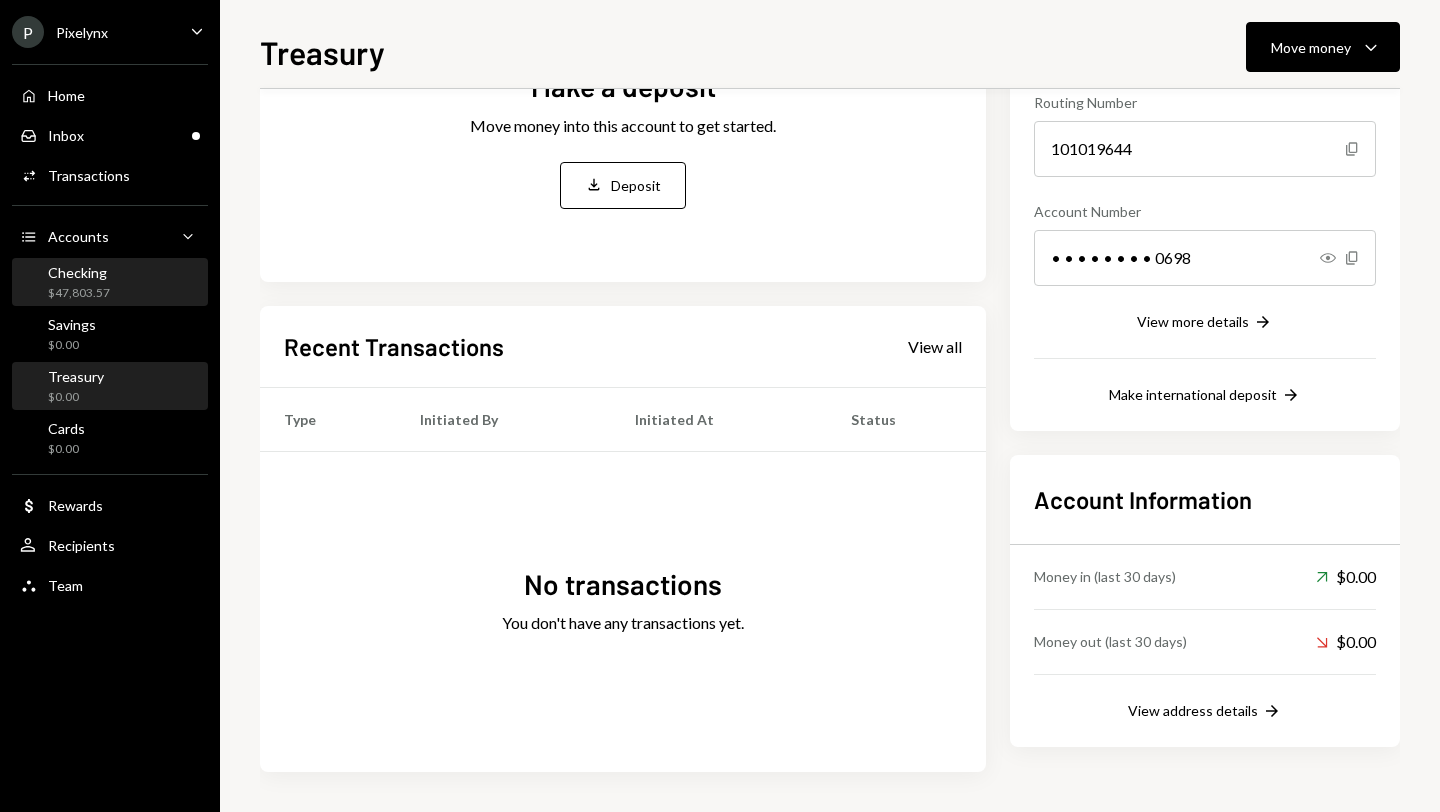 click on "$47,803.57" at bounding box center [79, 293] 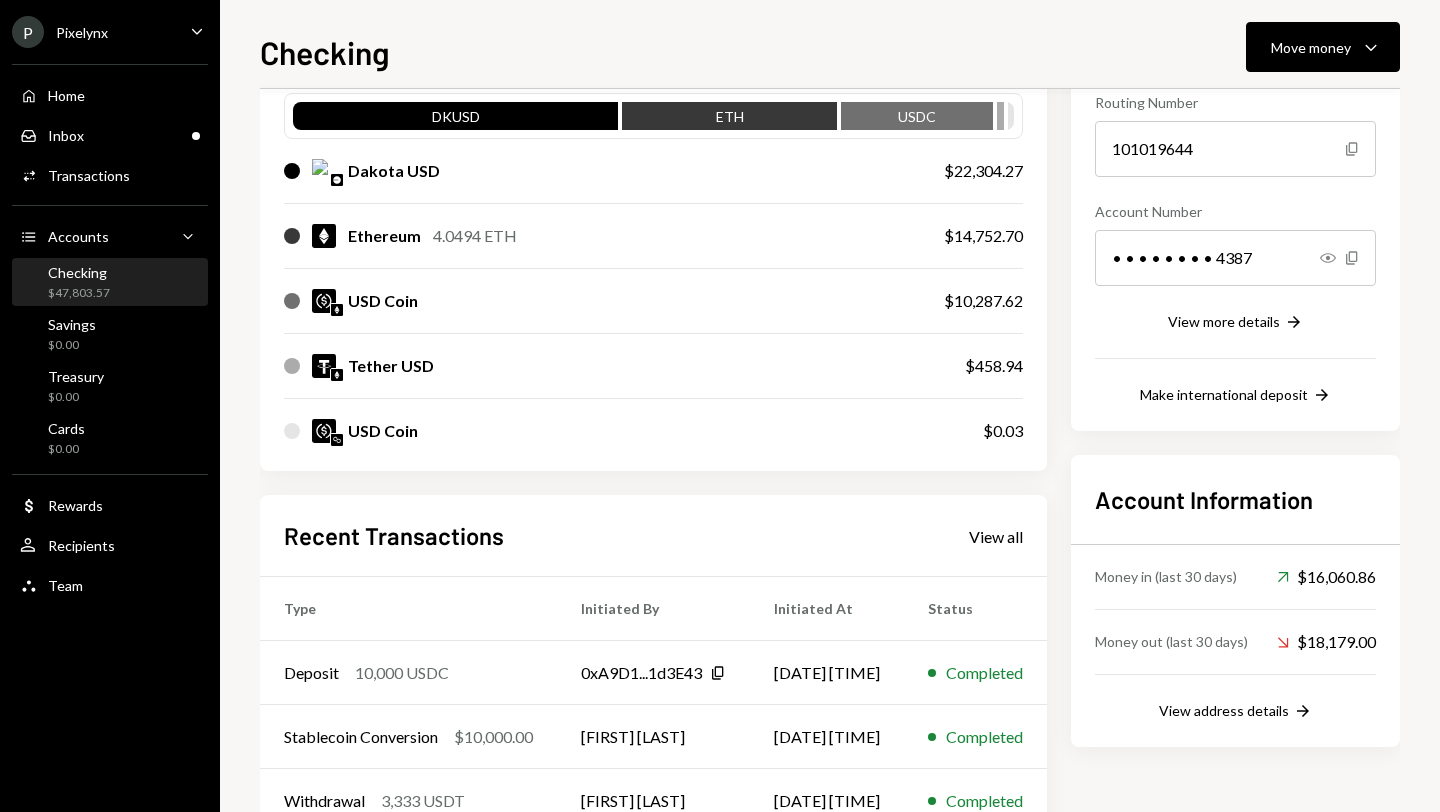 scroll, scrollTop: 284, scrollLeft: 0, axis: vertical 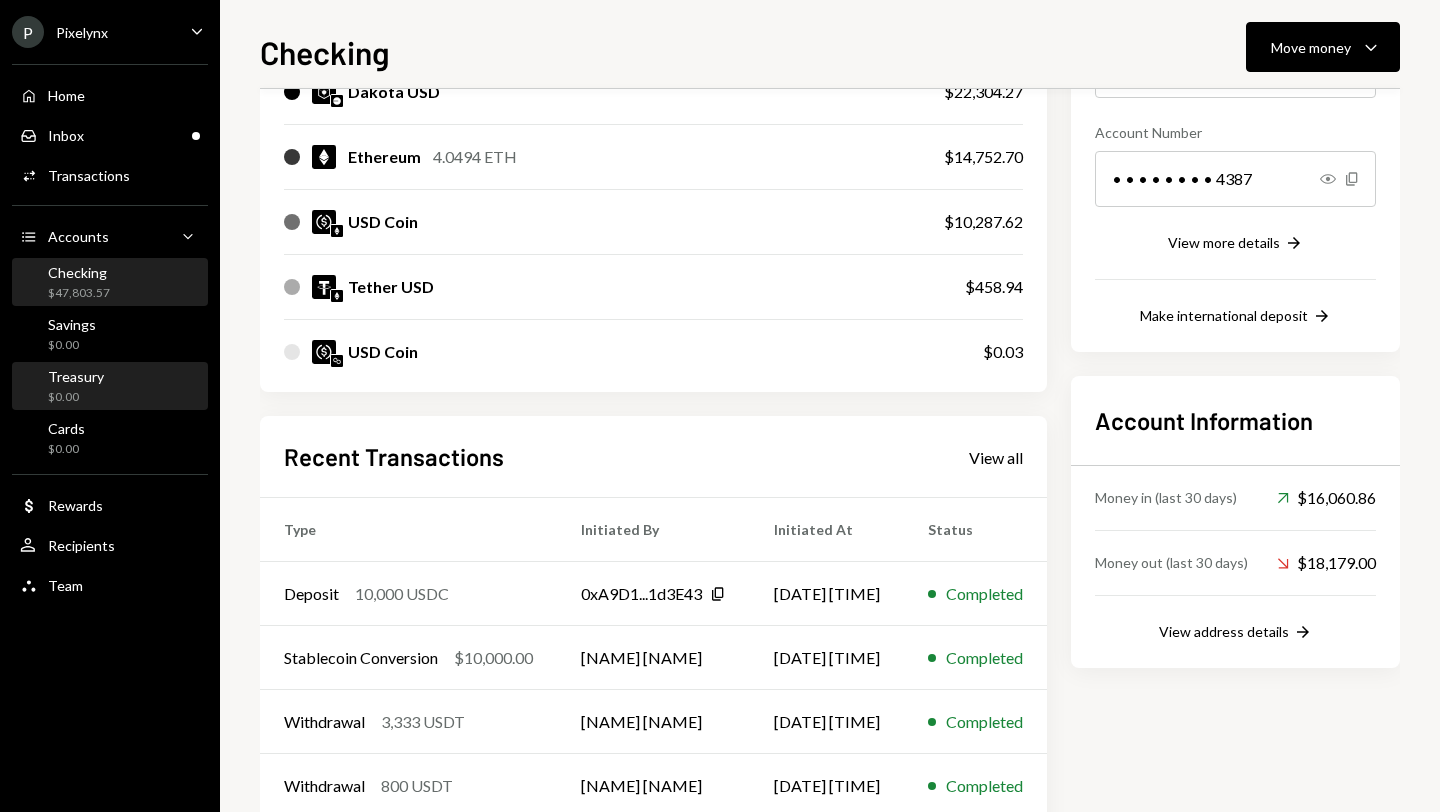 click on "Treasury $0.00" at bounding box center (110, 387) 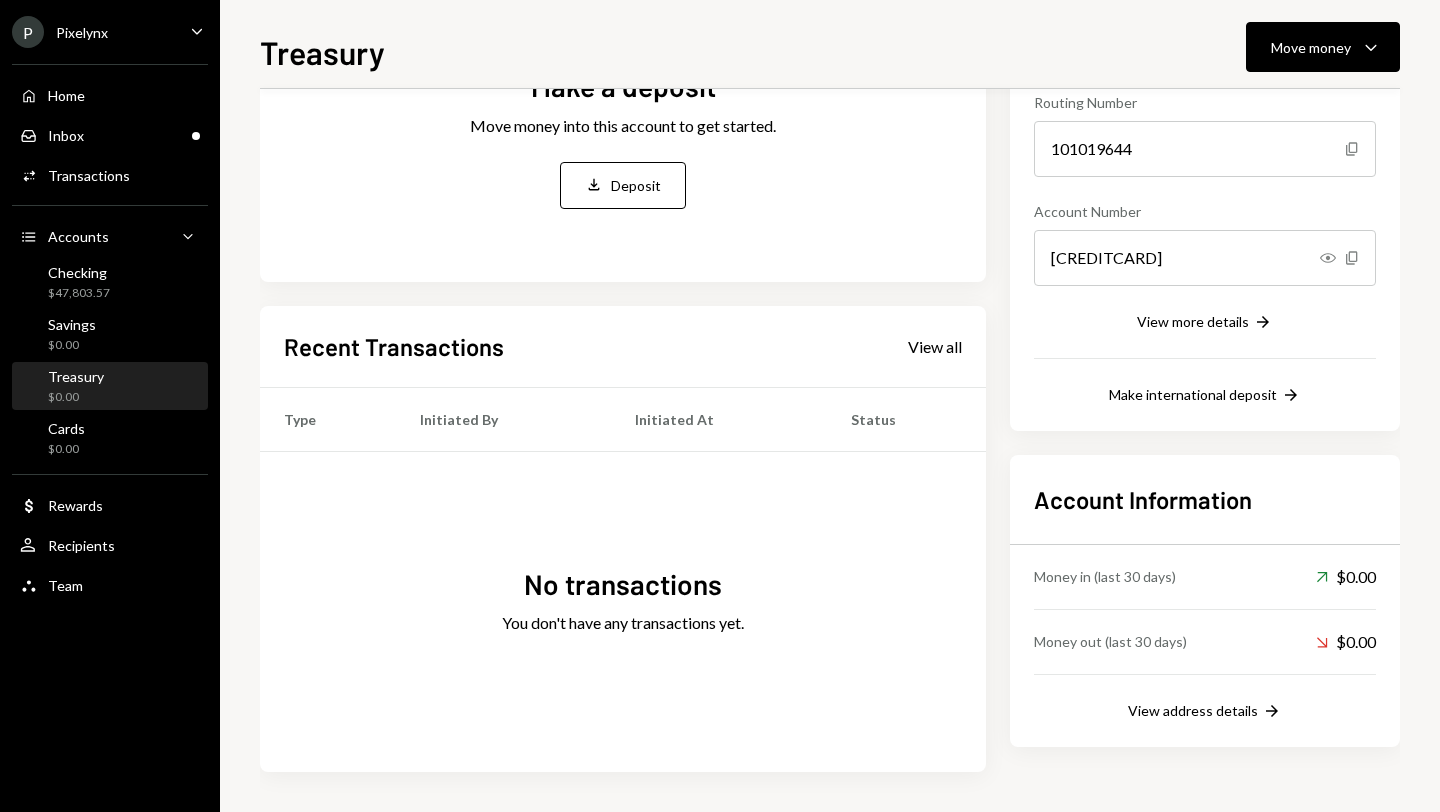 scroll, scrollTop: 0, scrollLeft: 0, axis: both 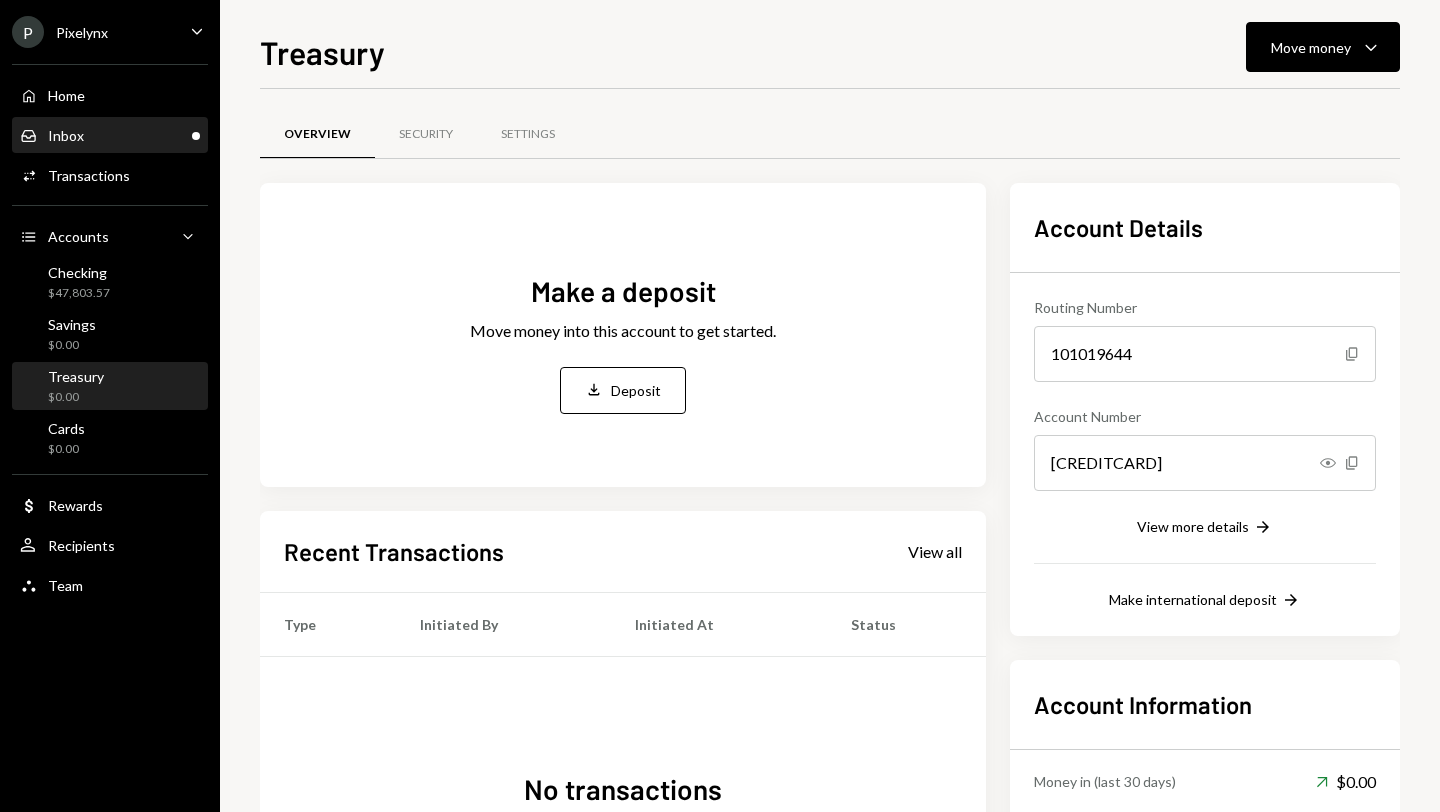 click on "Inbox Inbox" at bounding box center [110, 136] 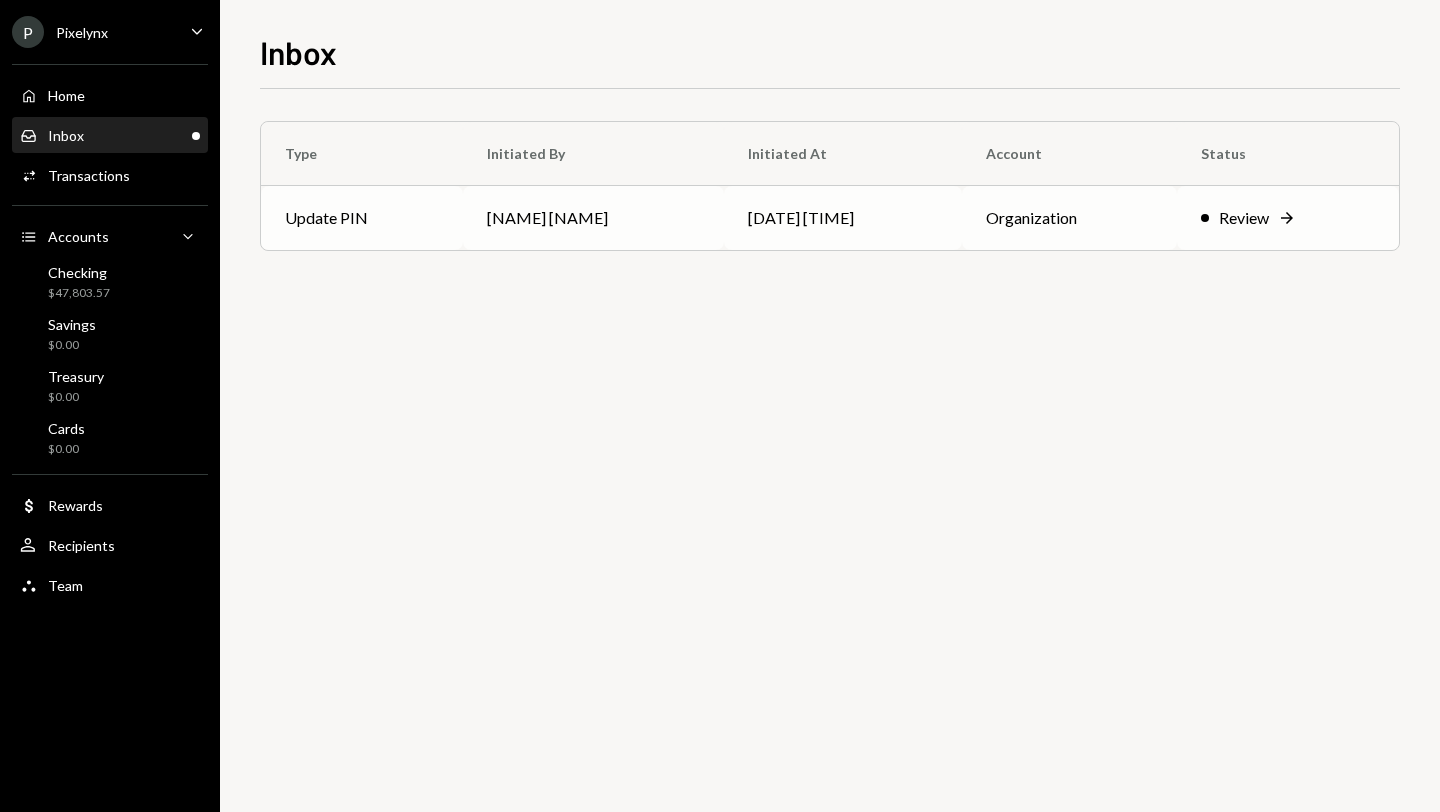click on "Review" at bounding box center [1244, 218] 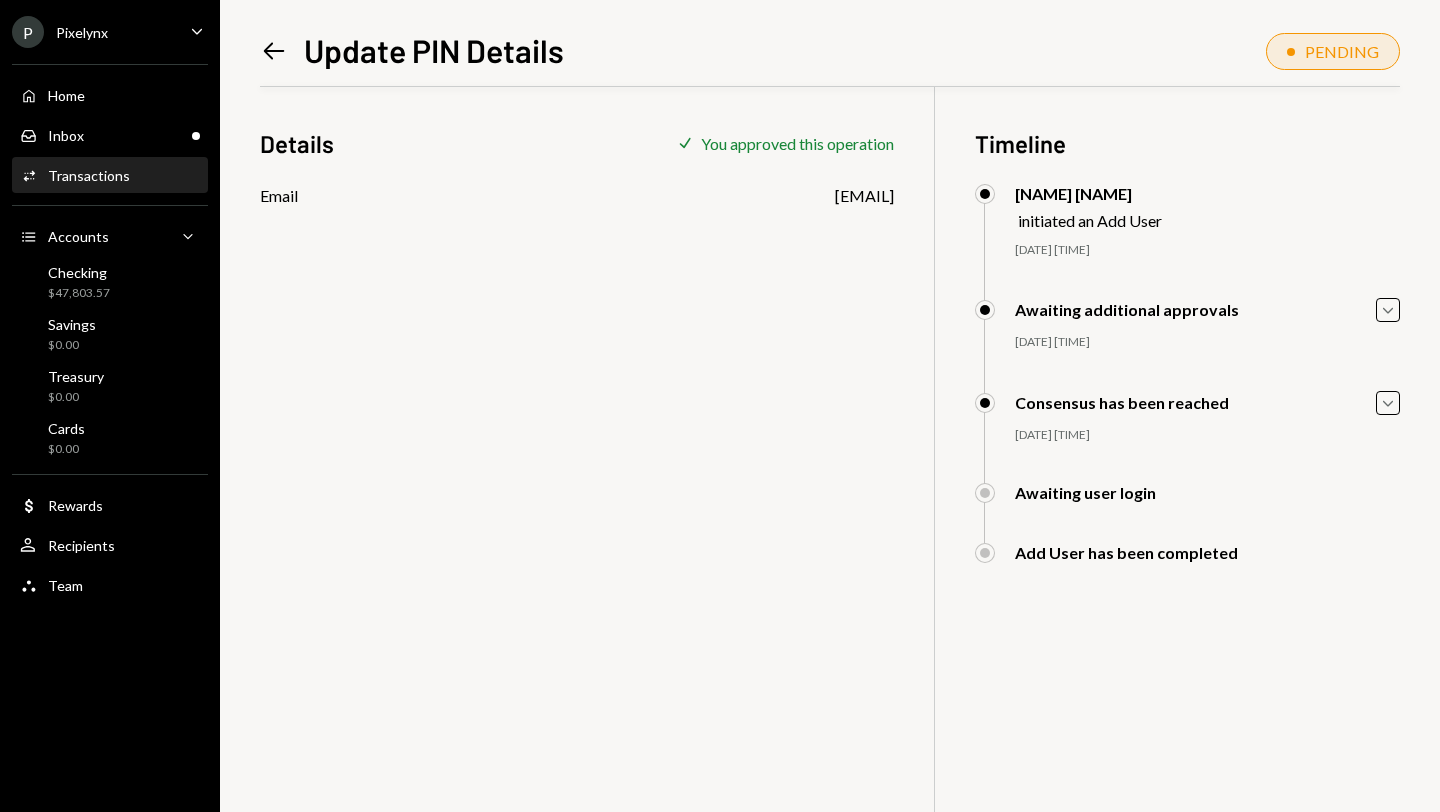 scroll, scrollTop: 54, scrollLeft: 0, axis: vertical 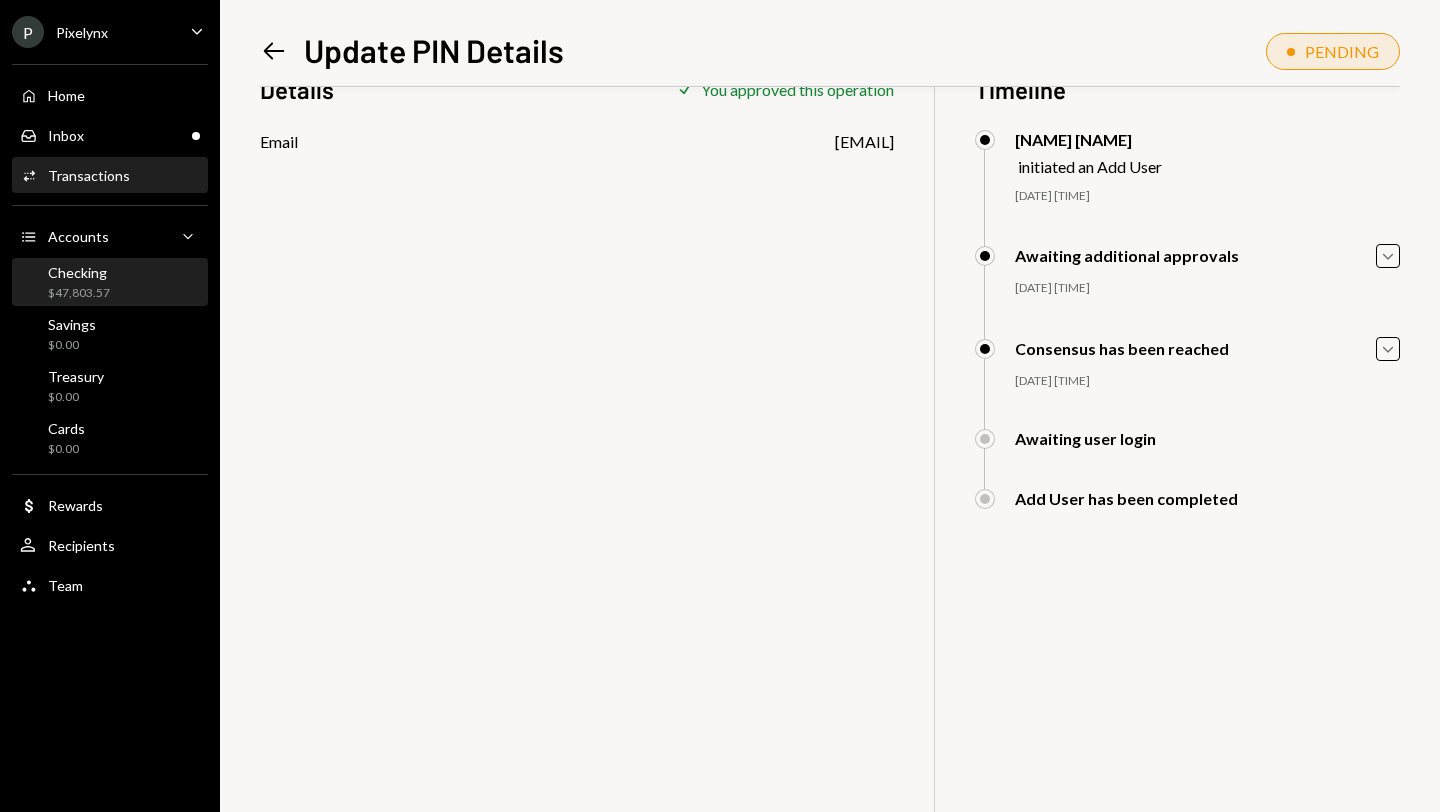 click on "Checking [PRICE]" at bounding box center [79, 283] 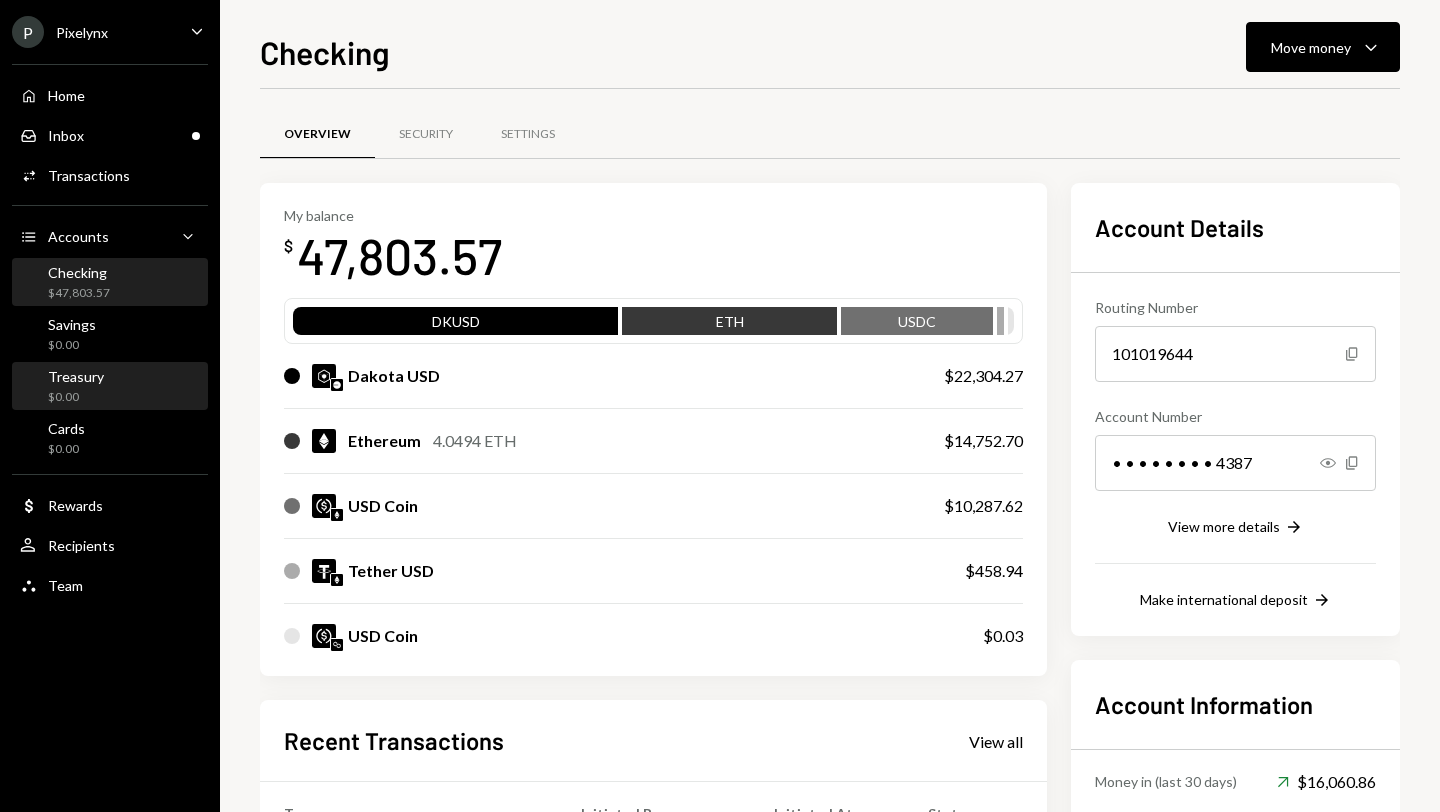 click on "Treasury" at bounding box center [76, 376] 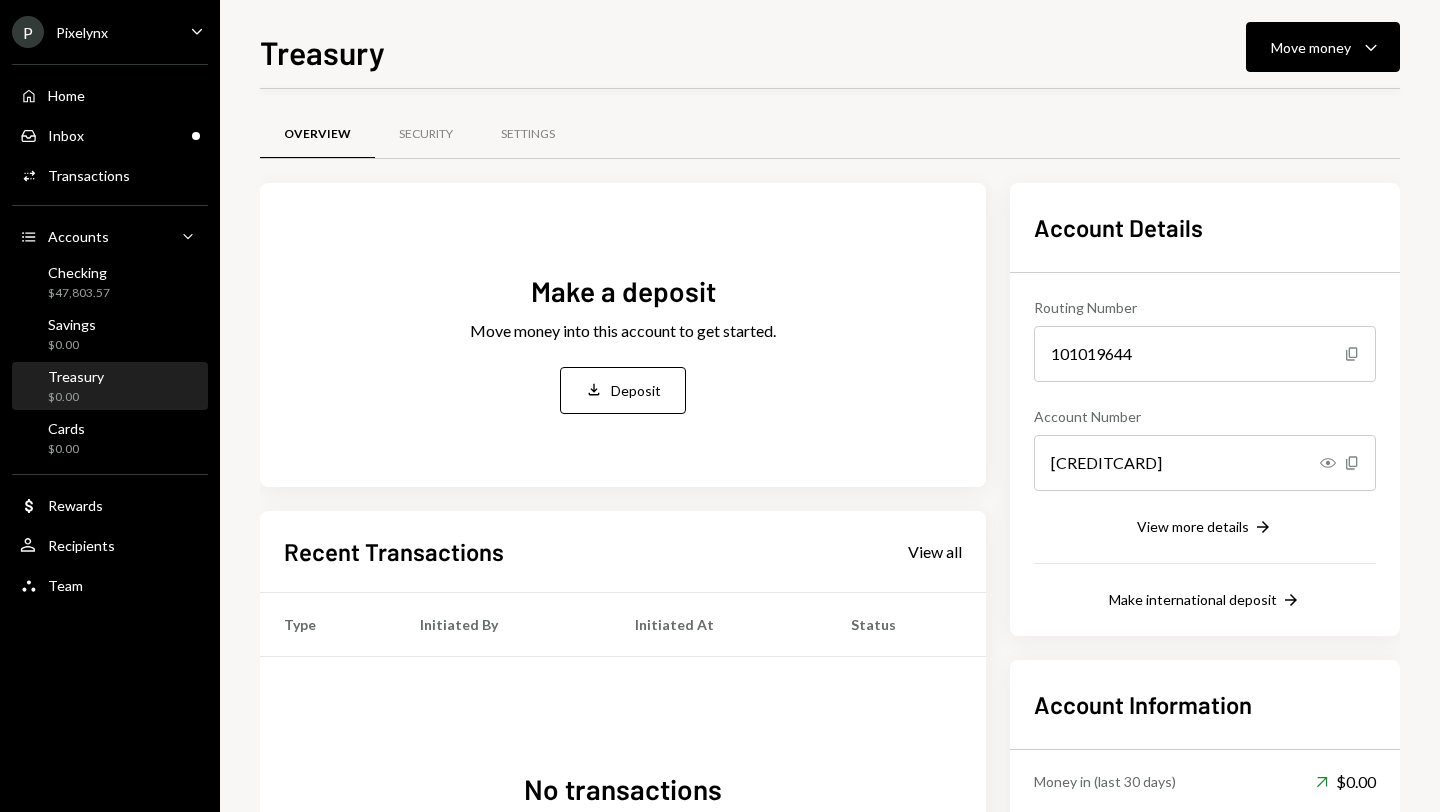 scroll, scrollTop: 205, scrollLeft: 0, axis: vertical 